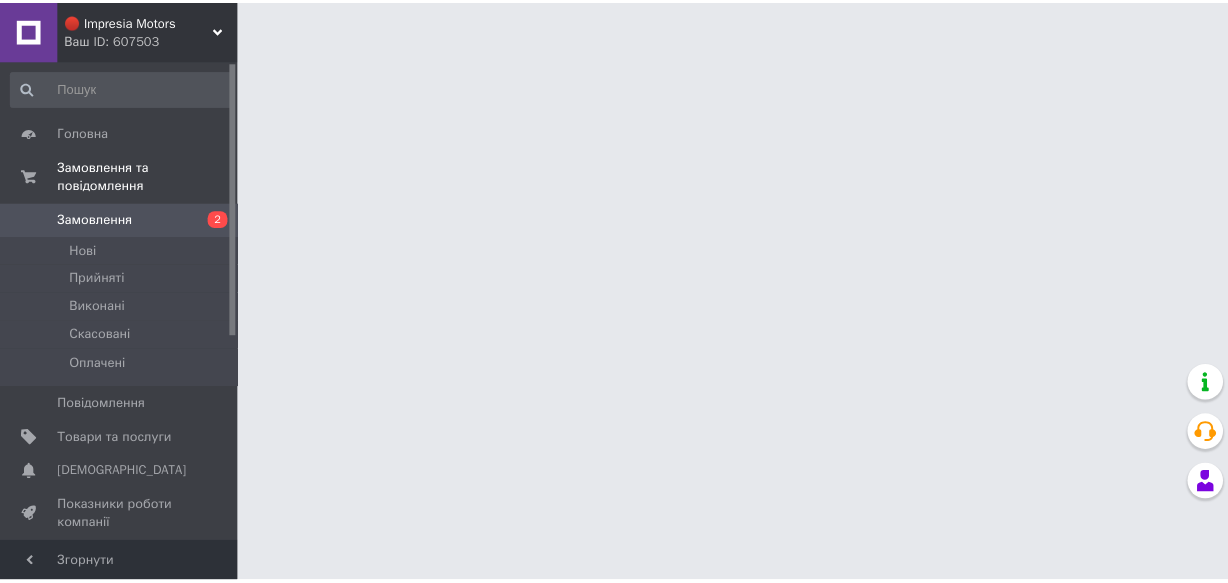 scroll, scrollTop: 0, scrollLeft: 0, axis: both 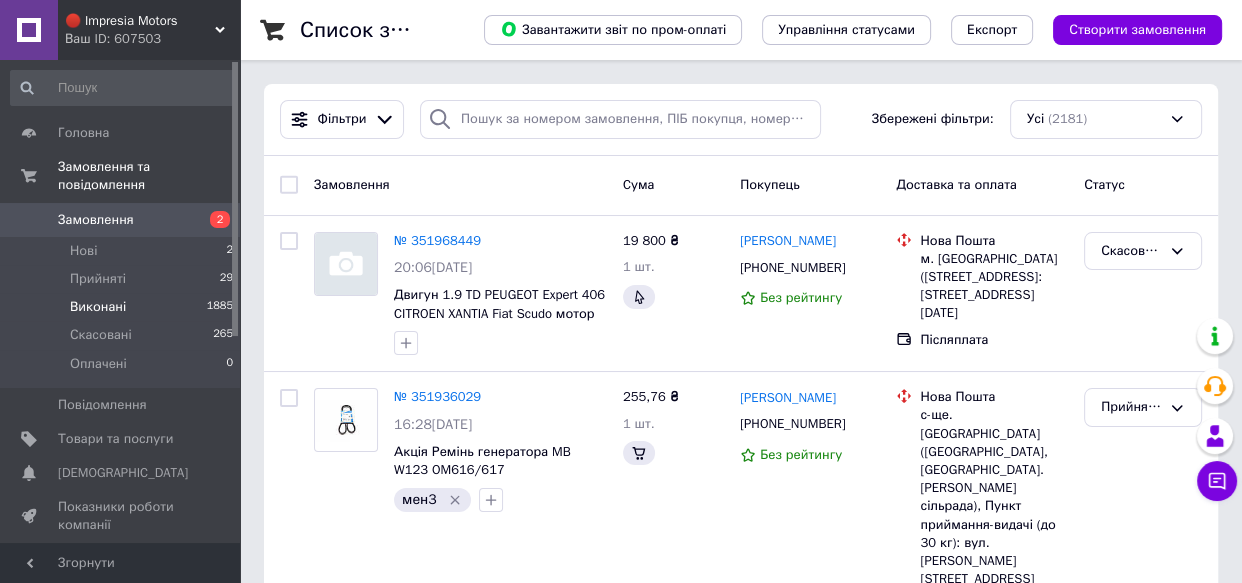 click on "Виконані" at bounding box center (98, 307) 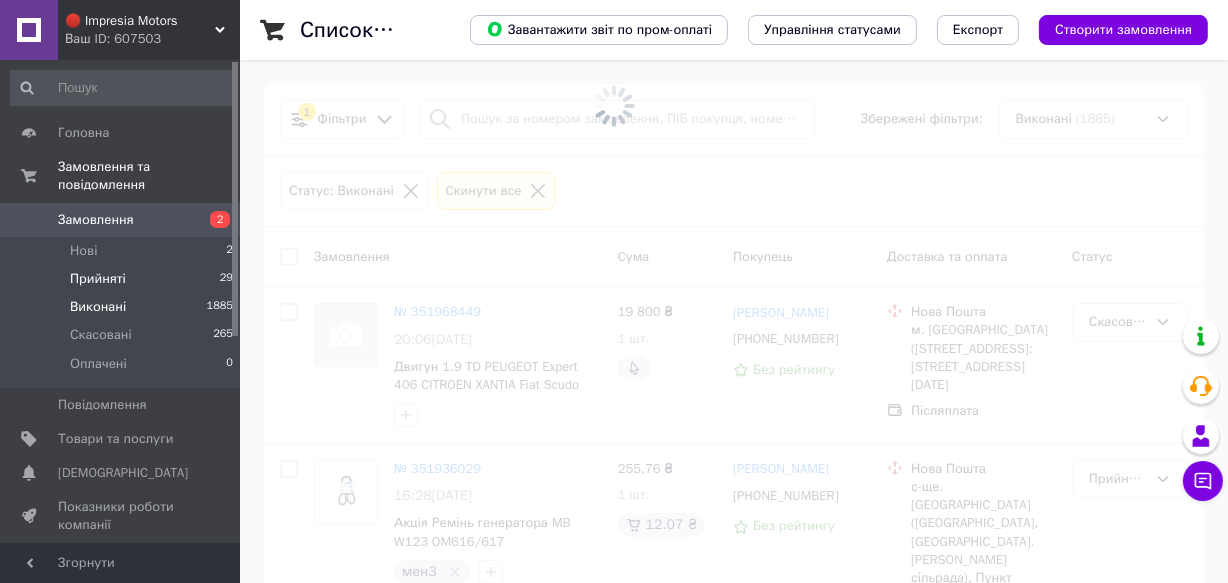 click on "Прийняті" at bounding box center [98, 279] 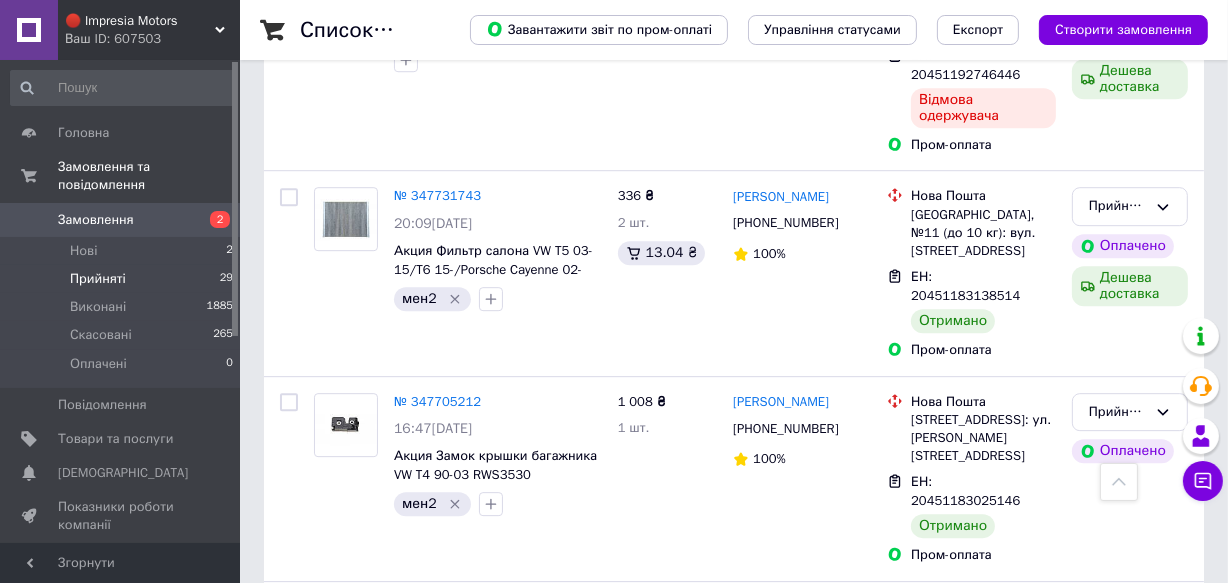 scroll, scrollTop: 5736, scrollLeft: 0, axis: vertical 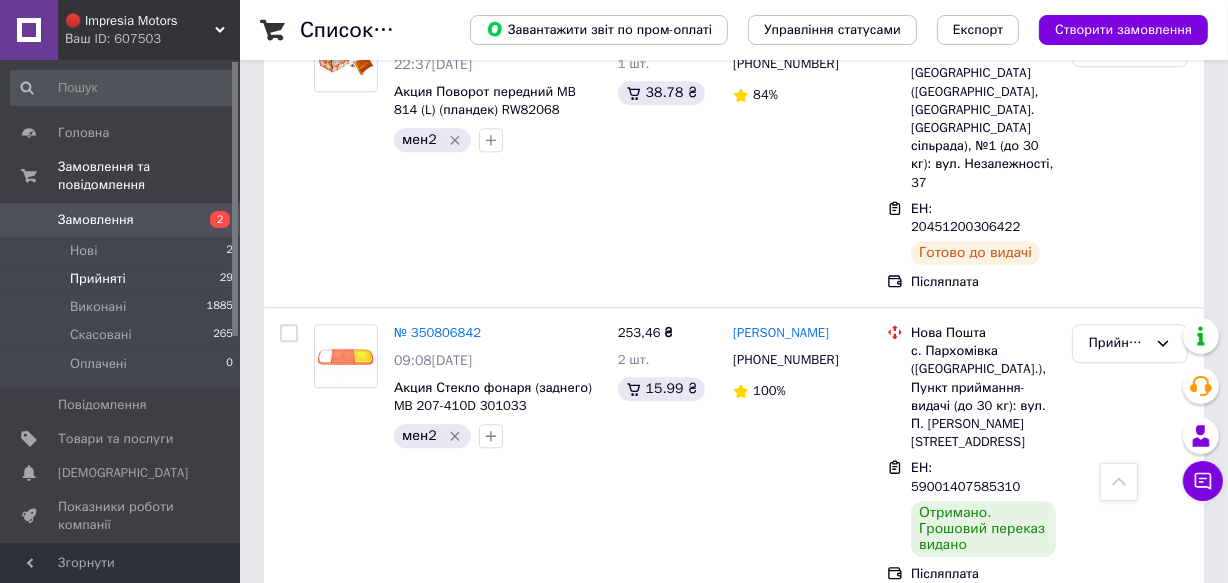 click on "Прийнято" at bounding box center (1118, 892) 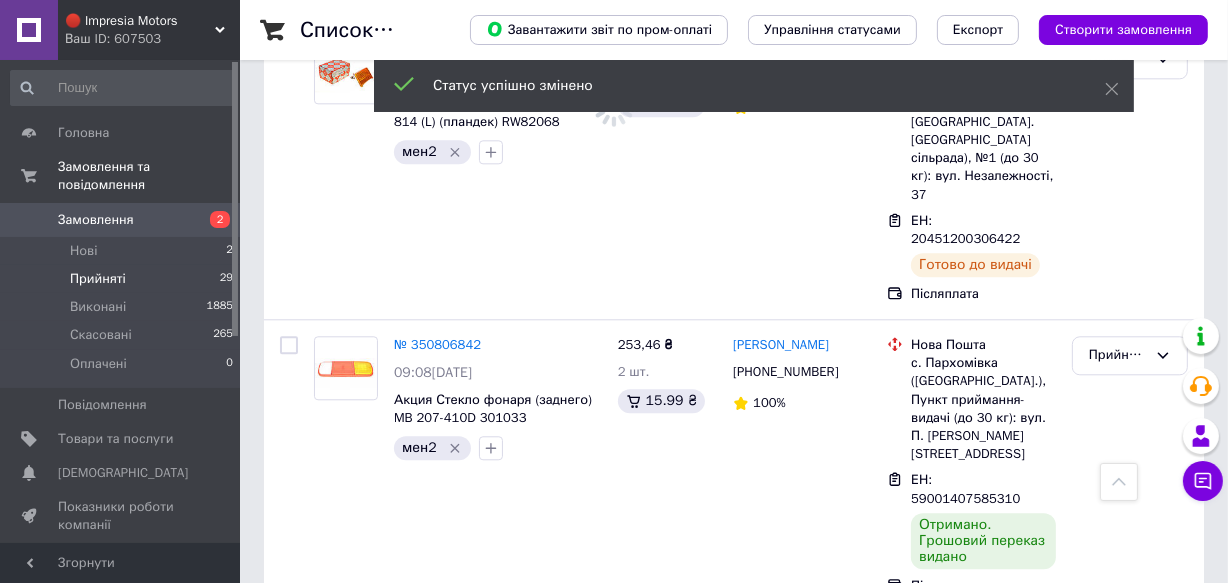 scroll, scrollTop: 4269, scrollLeft: 0, axis: vertical 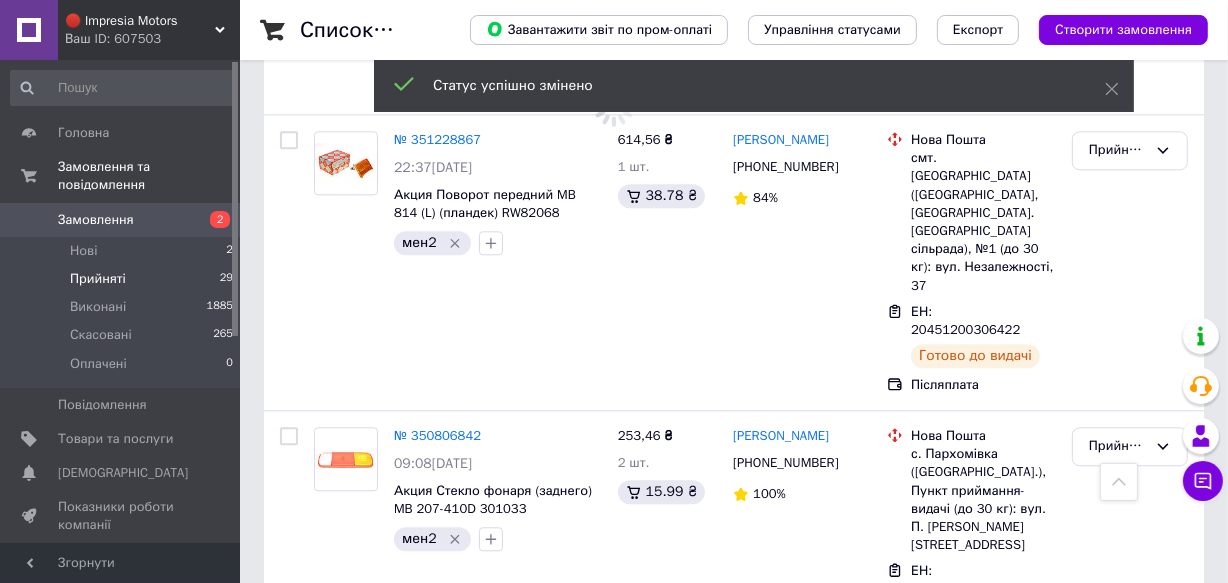 click on "Прийнято" at bounding box center (1118, 738) 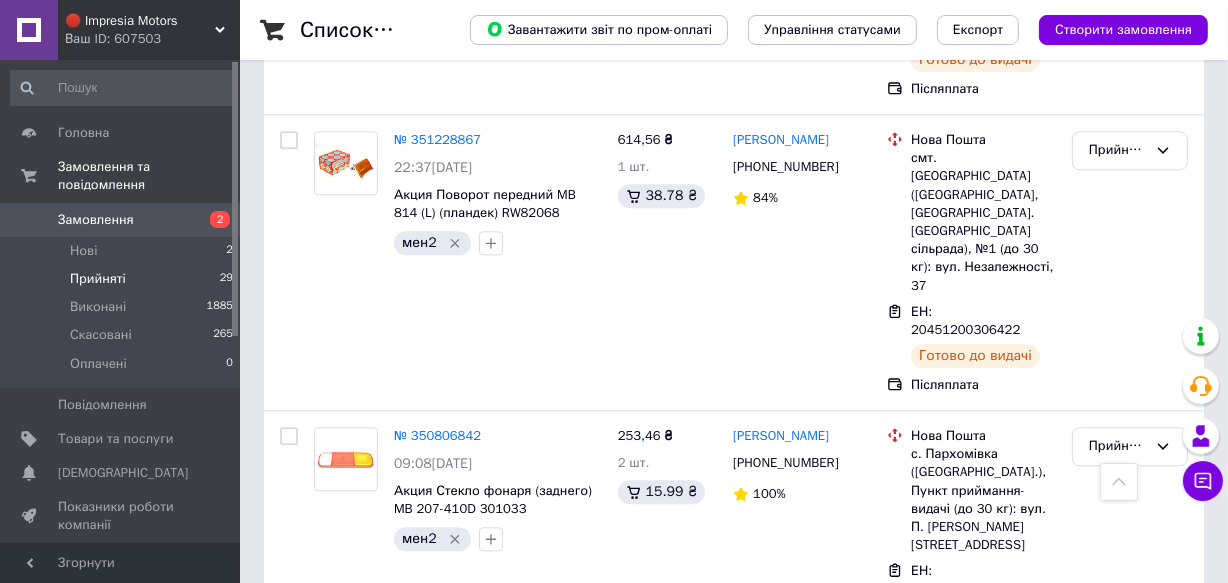 click on "Прийнято Виконано Скасовано Оплачено" at bounding box center (1130, 831) 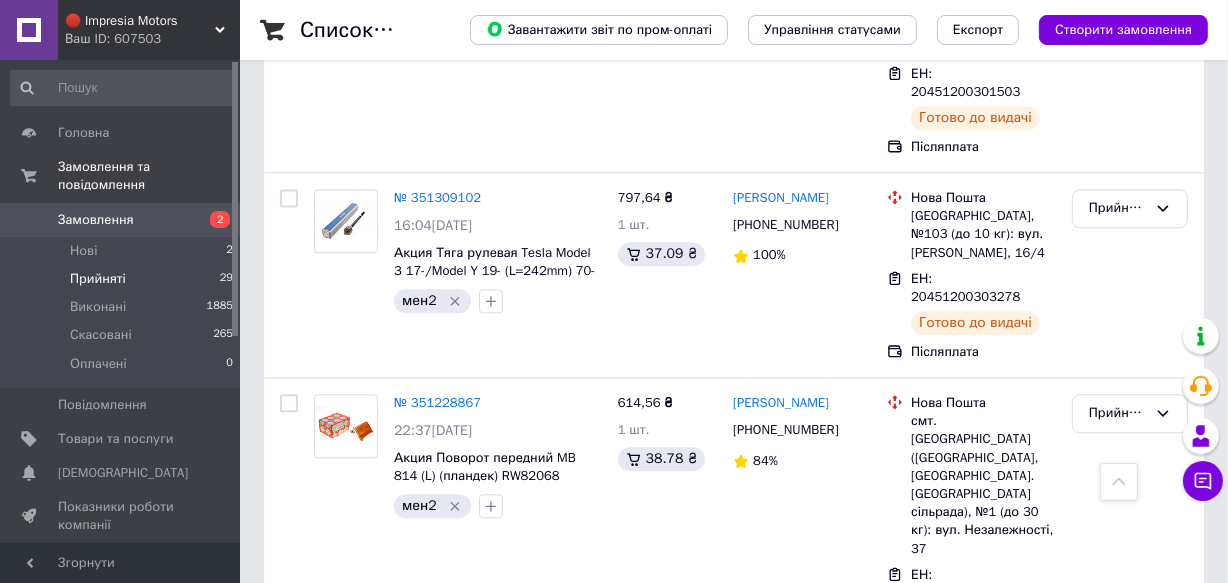scroll, scrollTop: 3996, scrollLeft: 0, axis: vertical 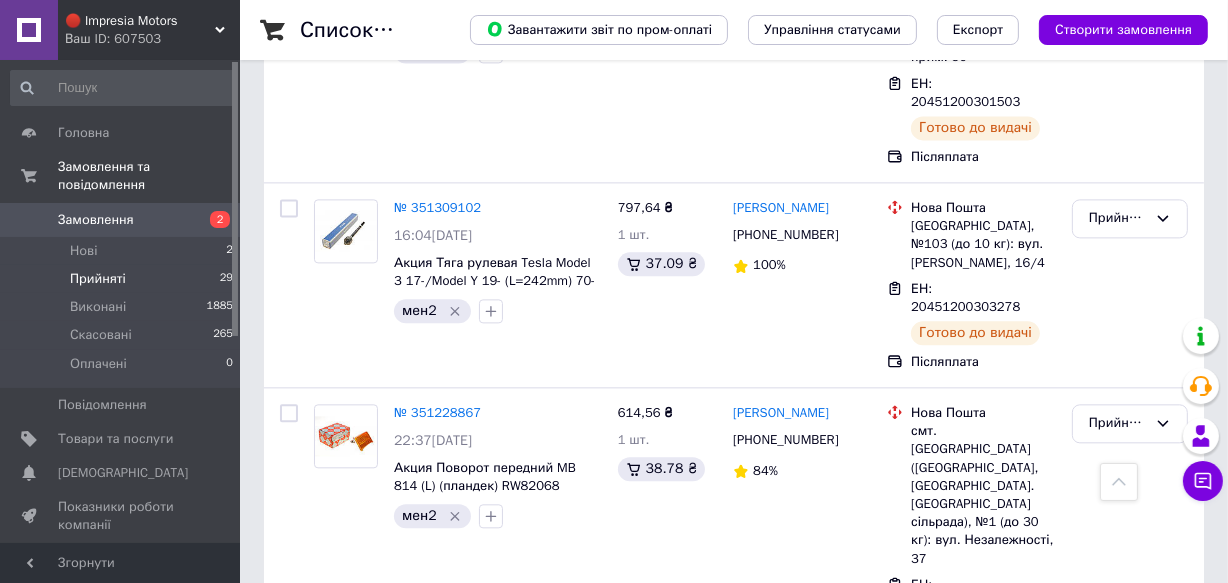 click on "Прийнято" at bounding box center (1130, 719) 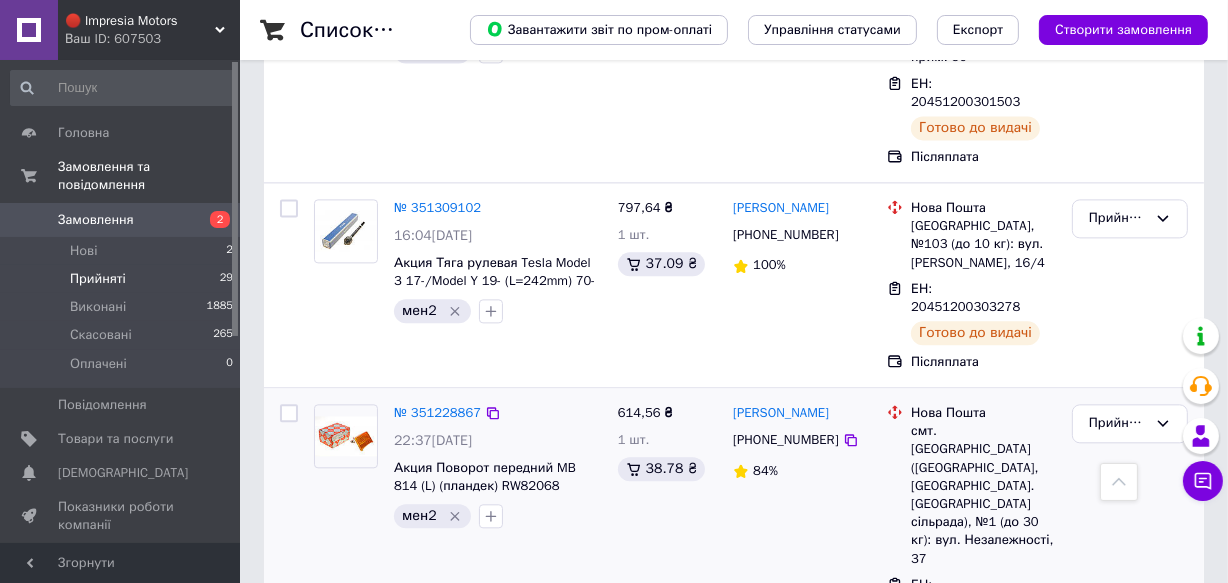 scroll, scrollTop: 3723, scrollLeft: 0, axis: vertical 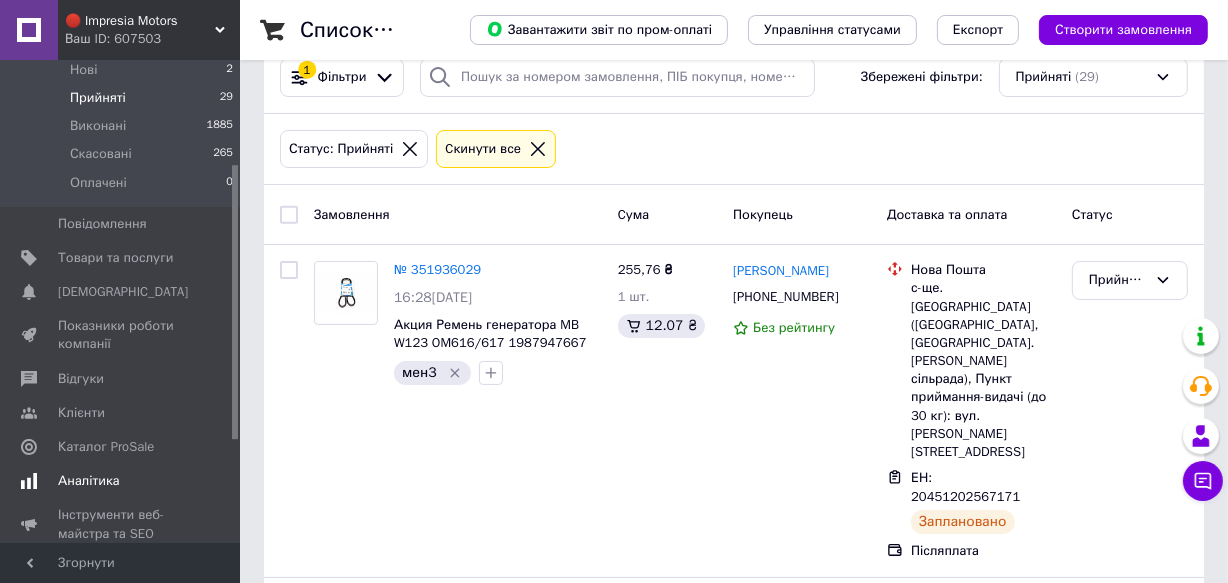 click on "Аналітика" at bounding box center (121, 481) 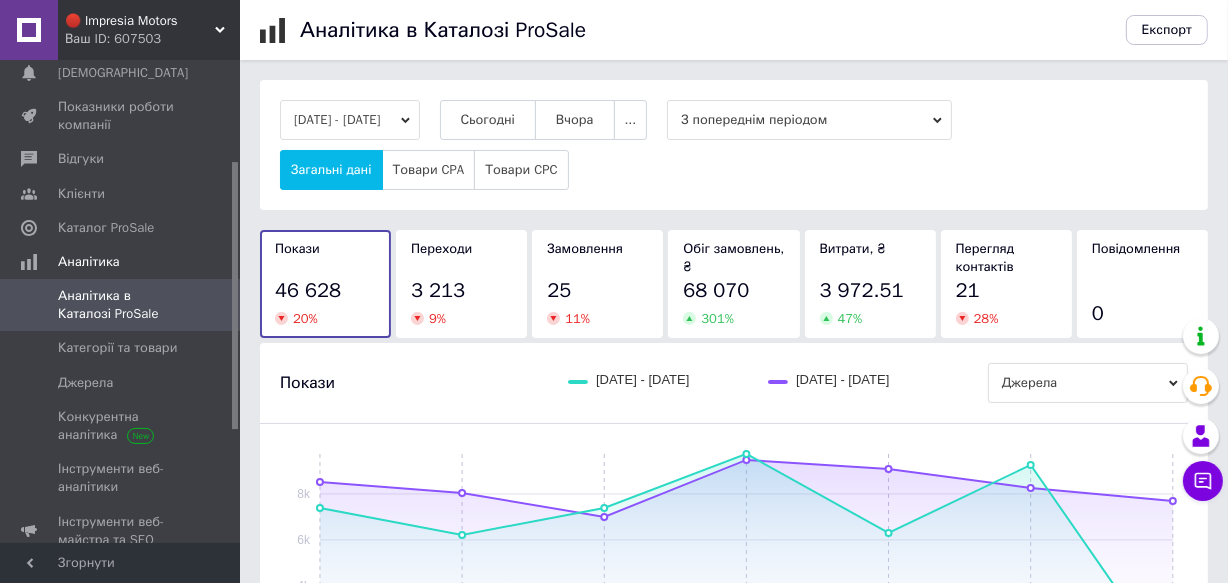 click on "[DATE] - [DATE]" at bounding box center [350, 120] 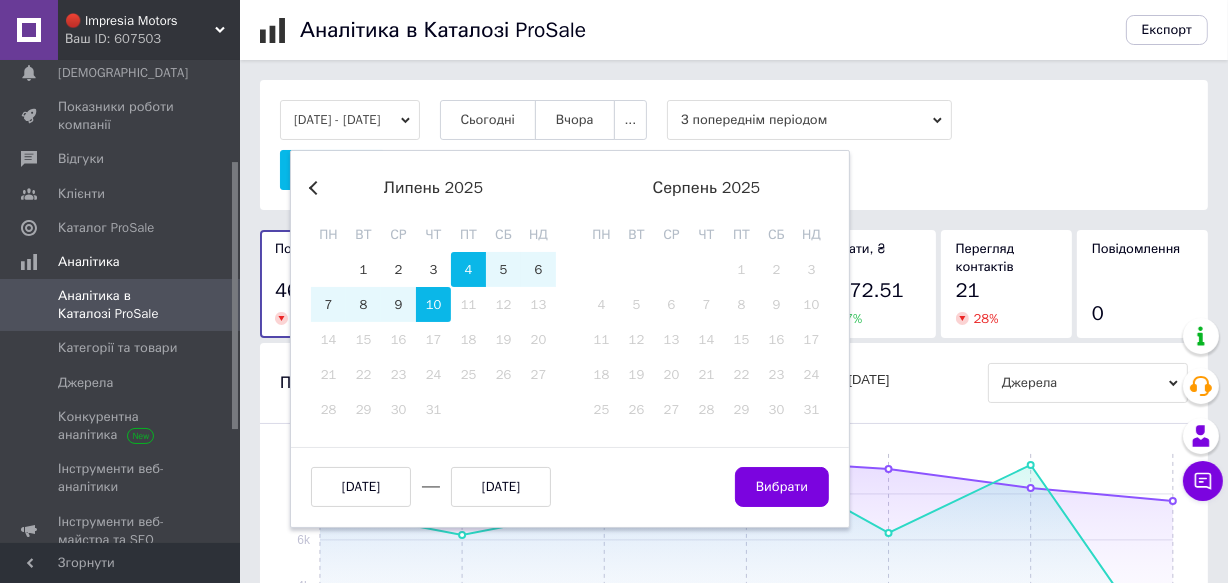 click on "Previous Month" at bounding box center [316, 188] 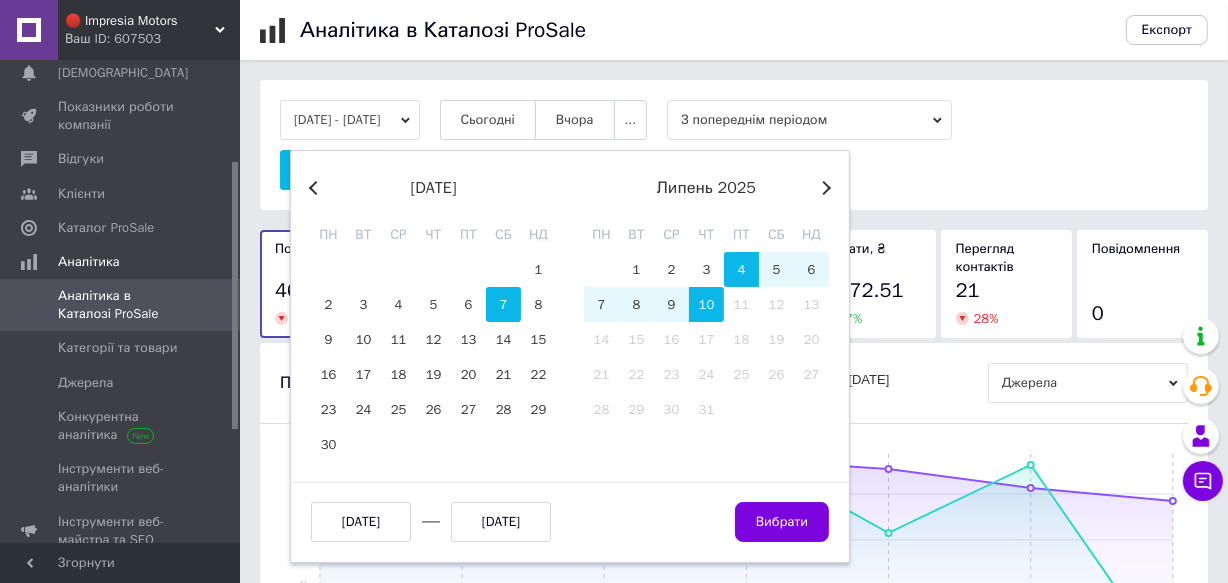 click on "7" at bounding box center [503, 304] 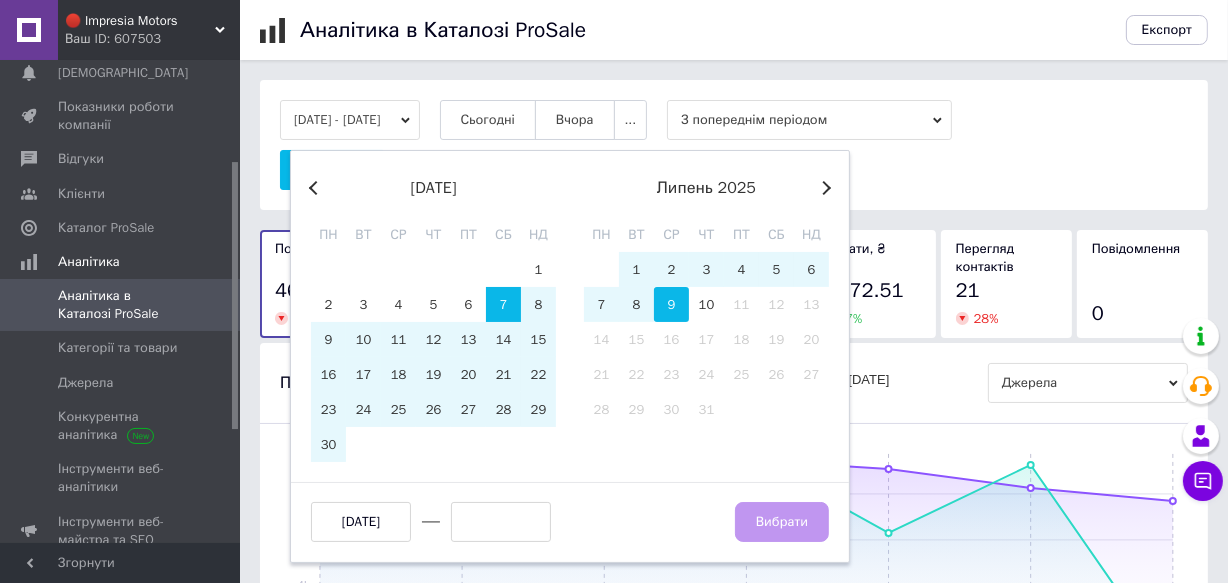click on "9" at bounding box center (671, 304) 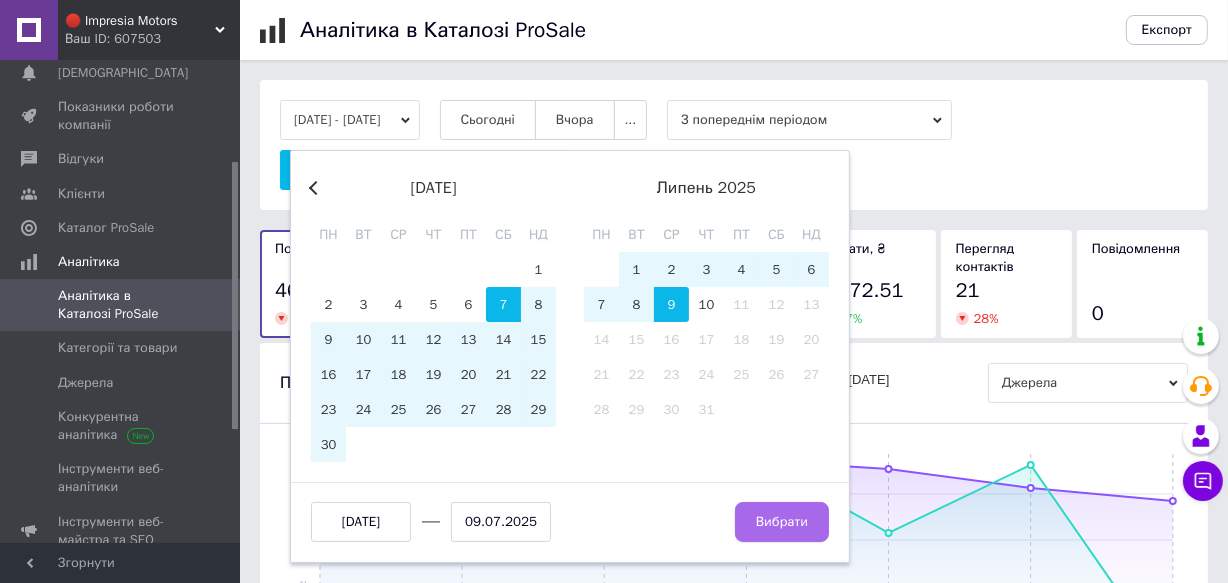 click on "Вибрати" at bounding box center (782, 522) 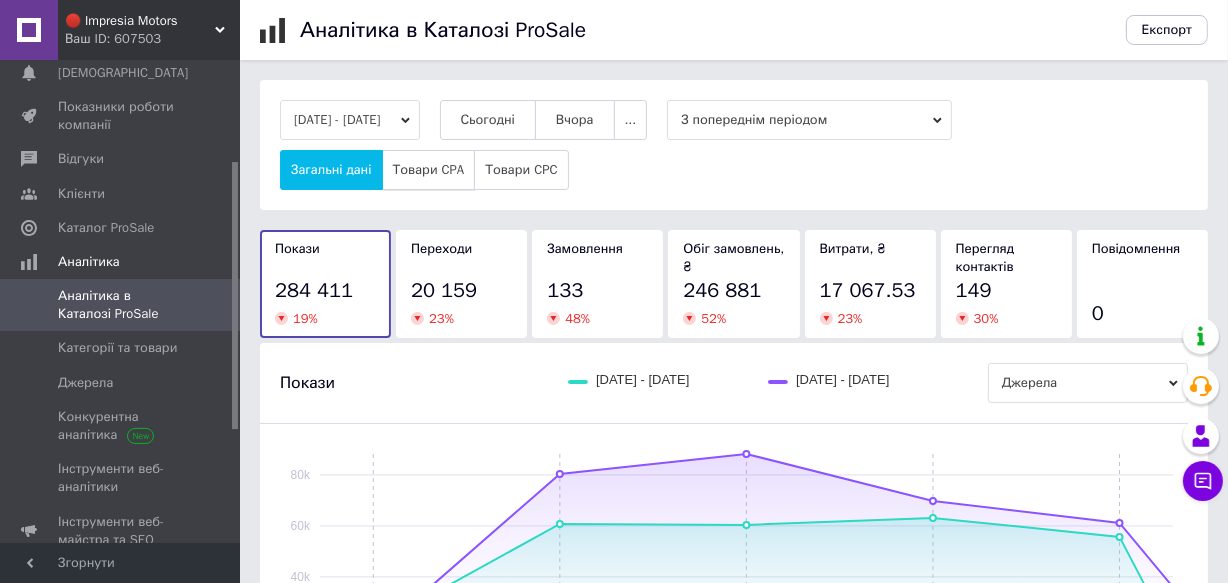 click on "Товари CPA" at bounding box center (429, 170) 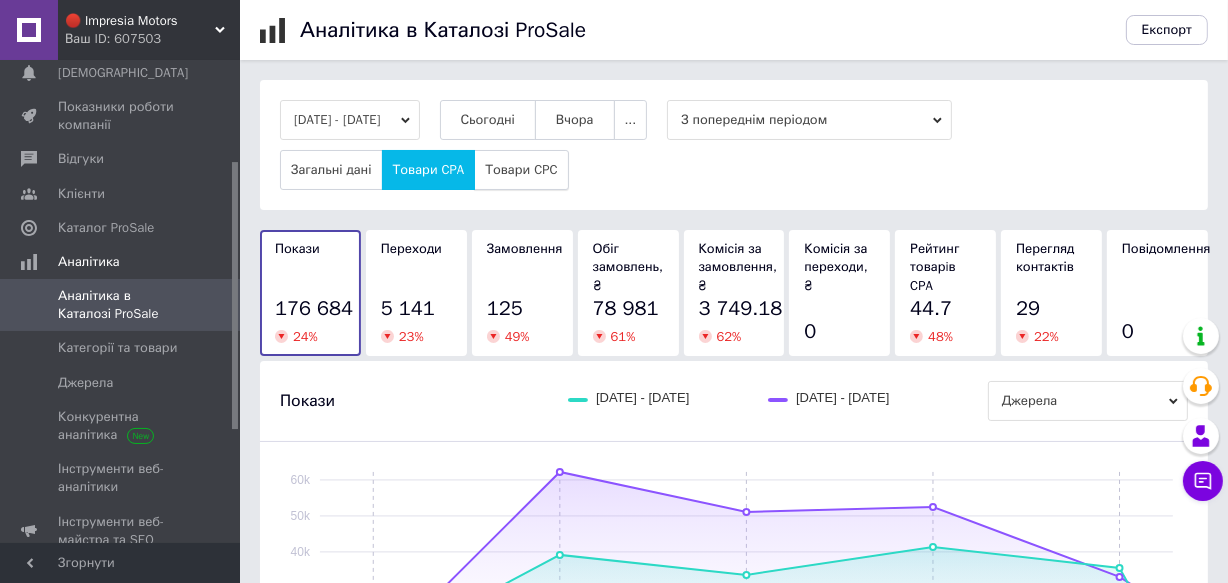click on "Товари CPC" at bounding box center (521, 170) 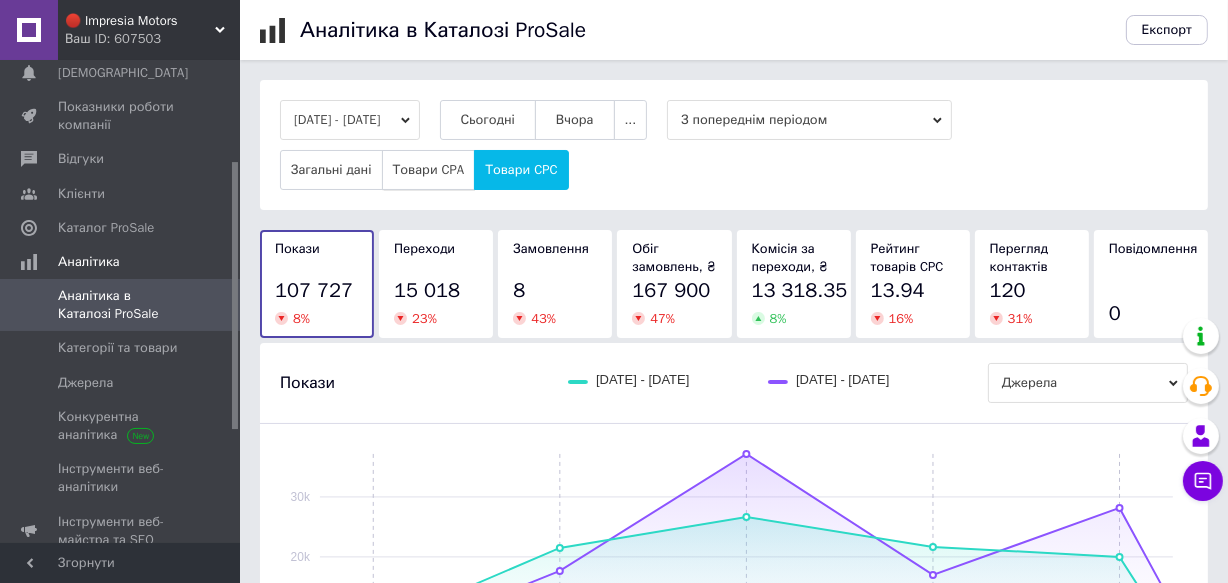 click on "Товари CPA" at bounding box center (429, 170) 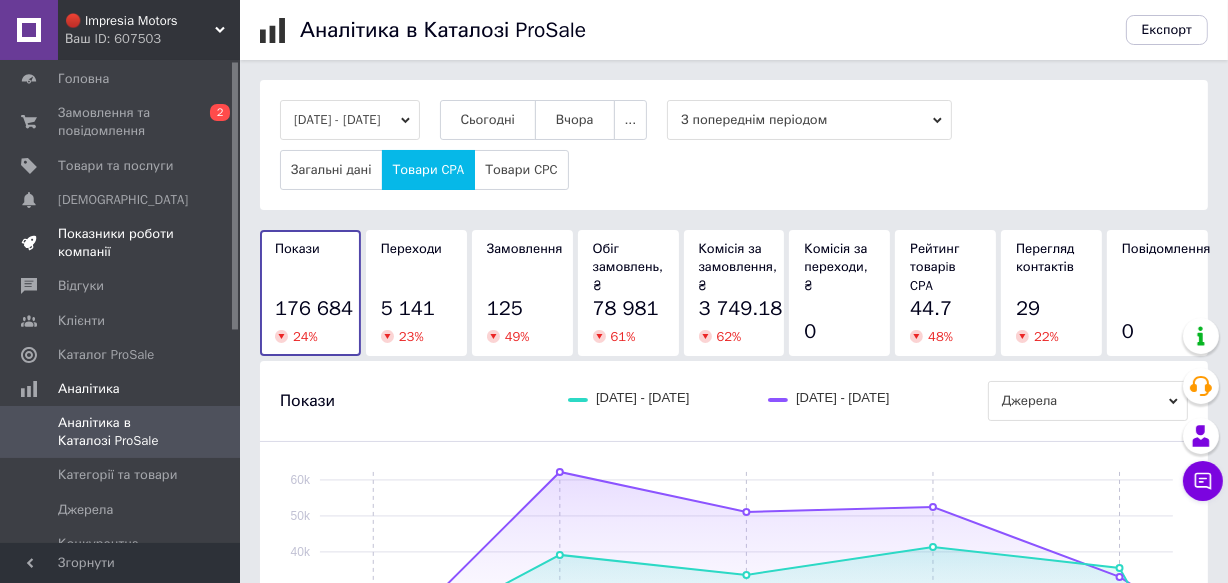 scroll, scrollTop: 0, scrollLeft: 0, axis: both 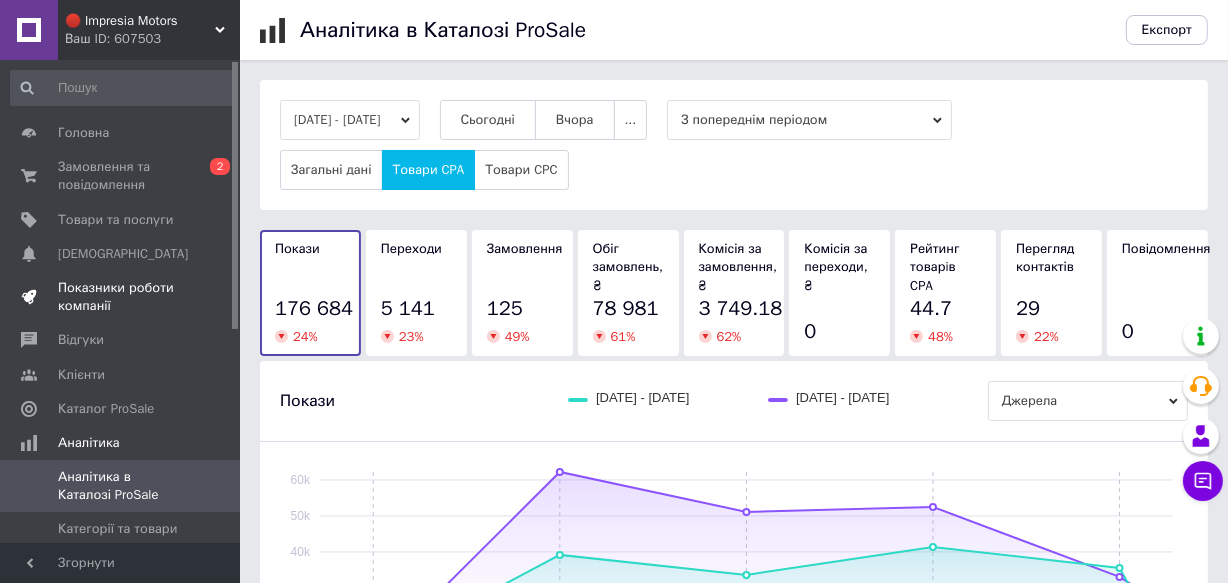click on "Показники роботи компанії" at bounding box center (121, 297) 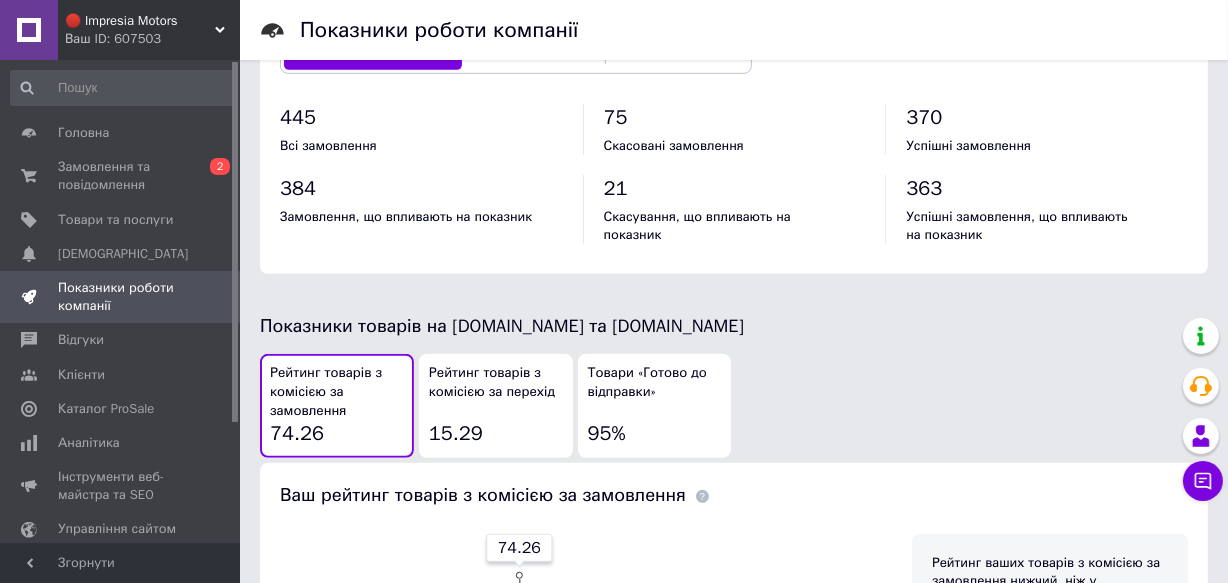 scroll, scrollTop: 1181, scrollLeft: 0, axis: vertical 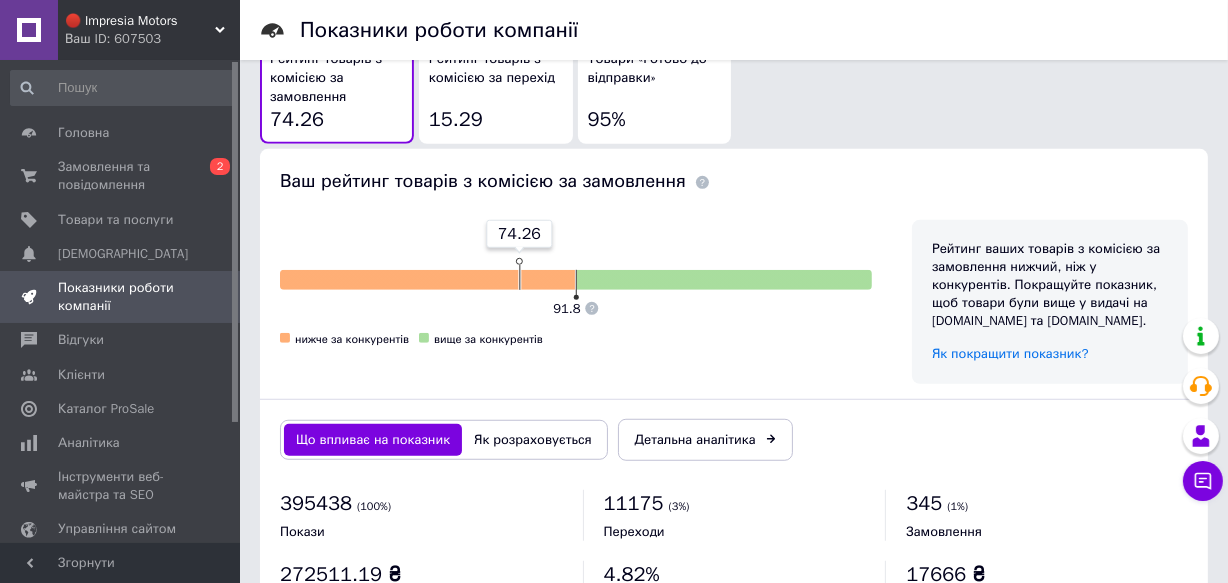 click on "Рейтинг товарів з комісією за перехід 15.29" at bounding box center (496, 92) 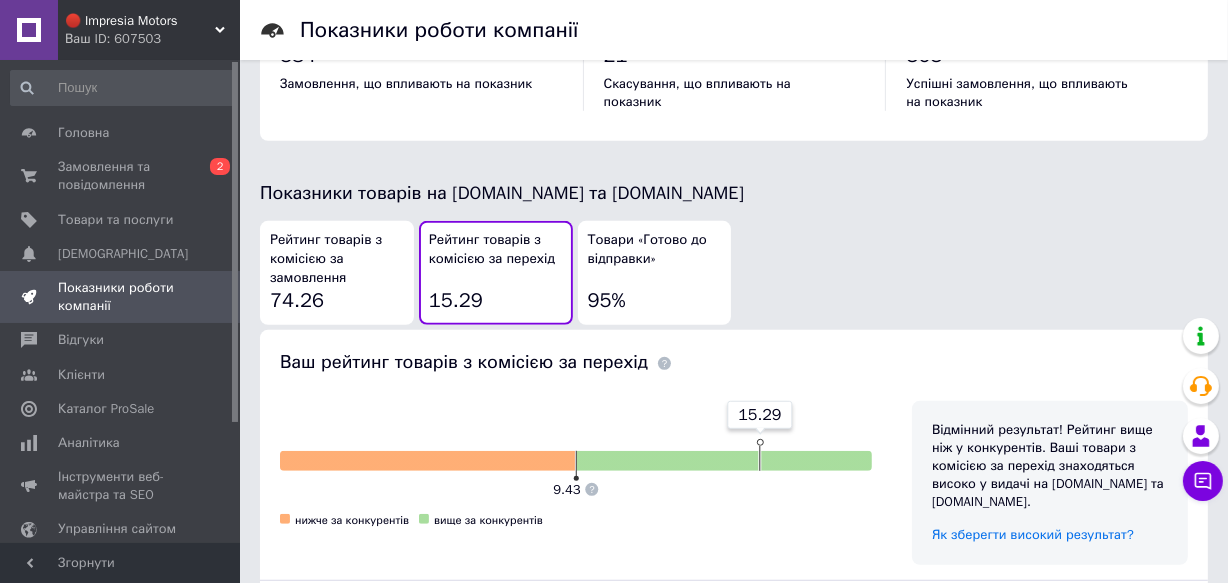 scroll, scrollTop: 1000, scrollLeft: 0, axis: vertical 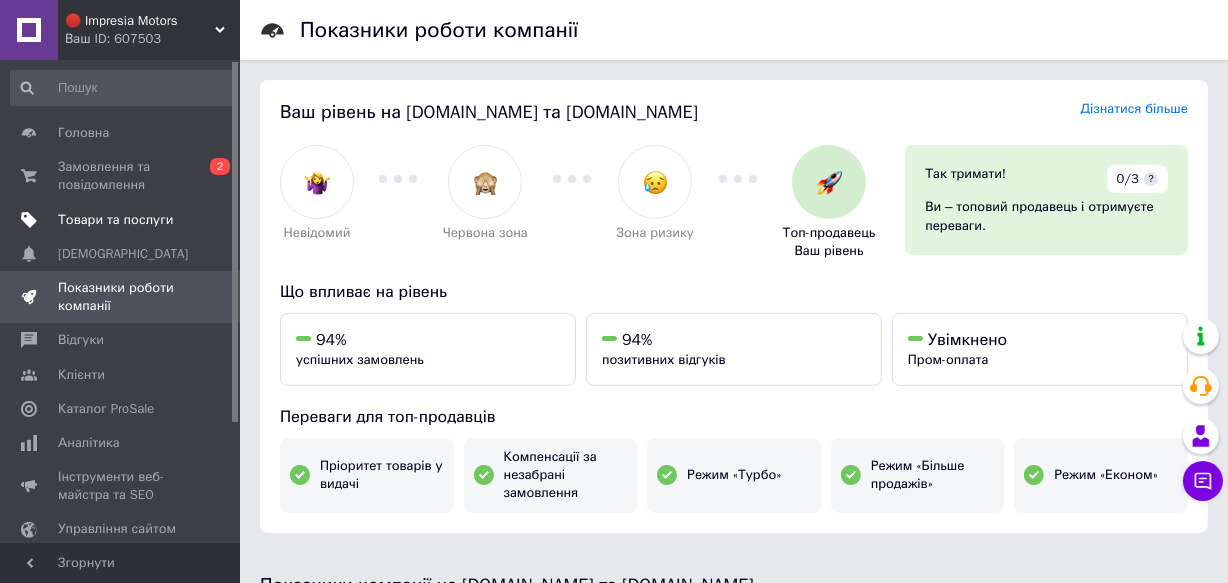 click on "Товари та послуги" at bounding box center [115, 220] 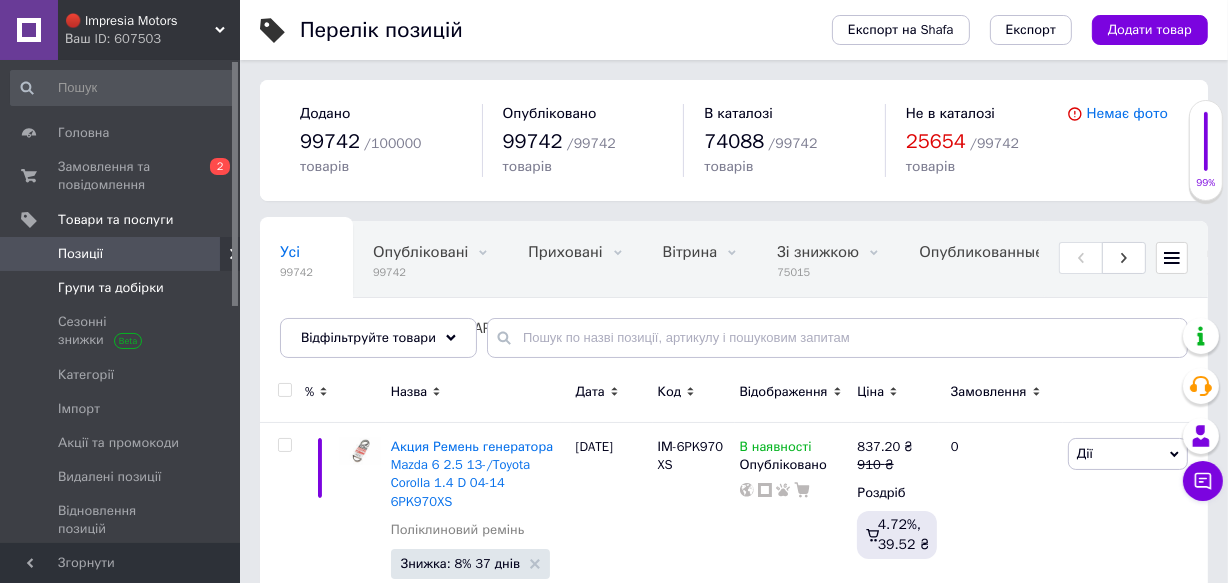 click on "Групи та добірки" at bounding box center (111, 288) 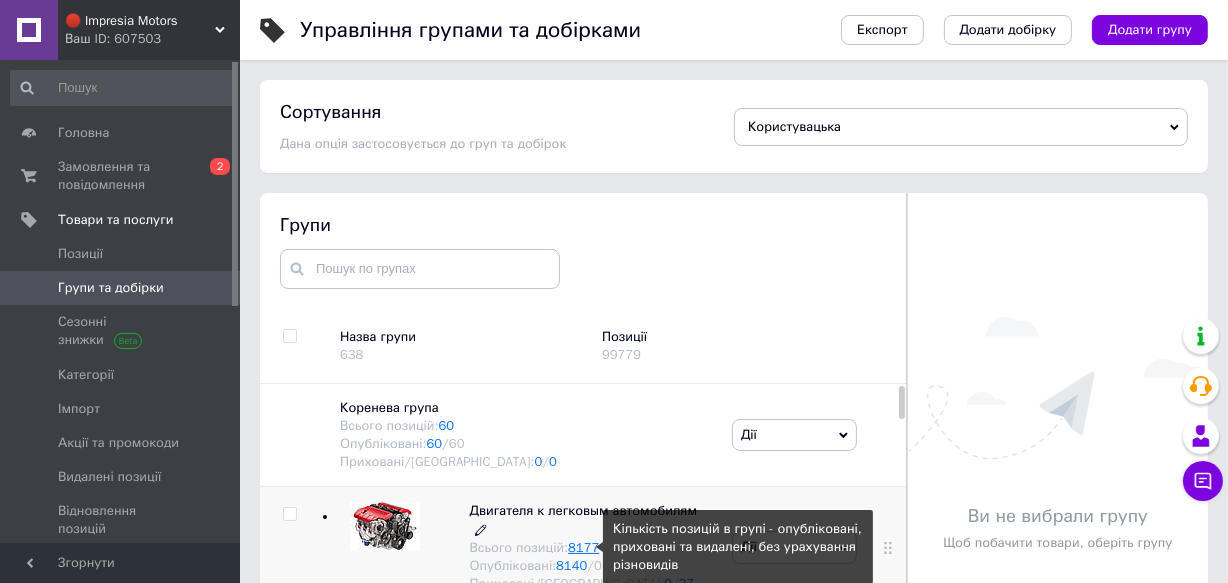 click on "8177" at bounding box center (583, 547) 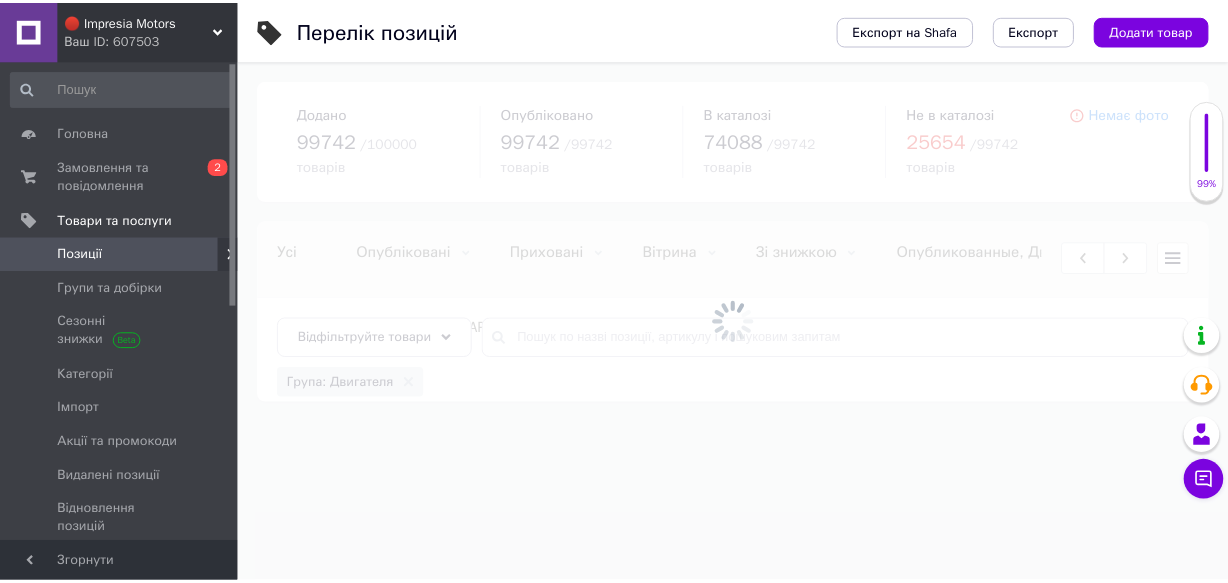 scroll, scrollTop: 0, scrollLeft: 2226, axis: horizontal 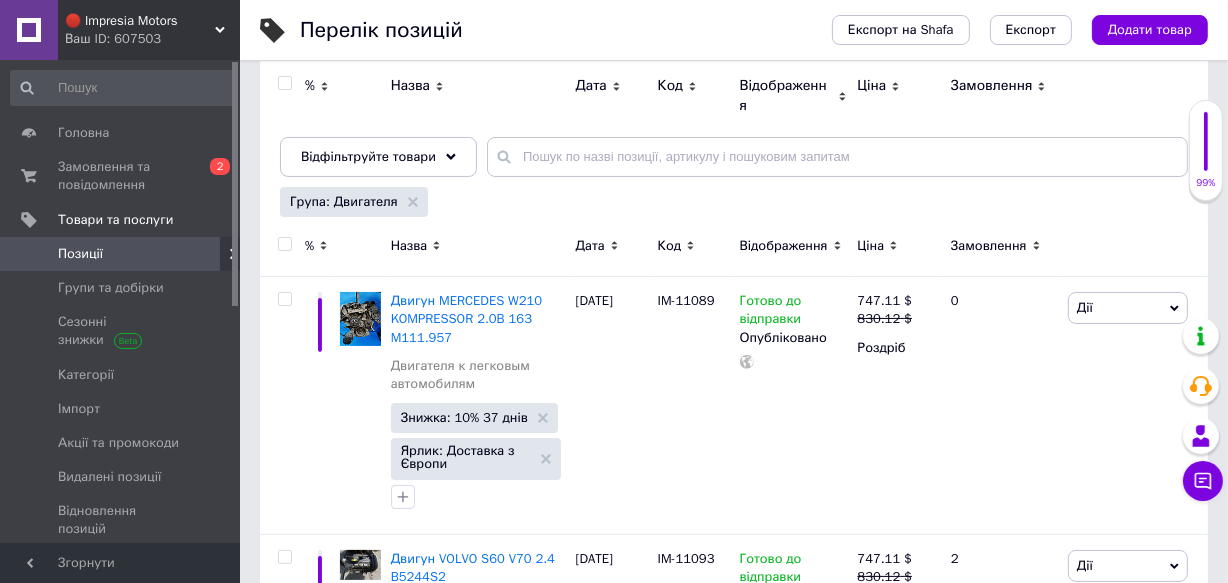 click 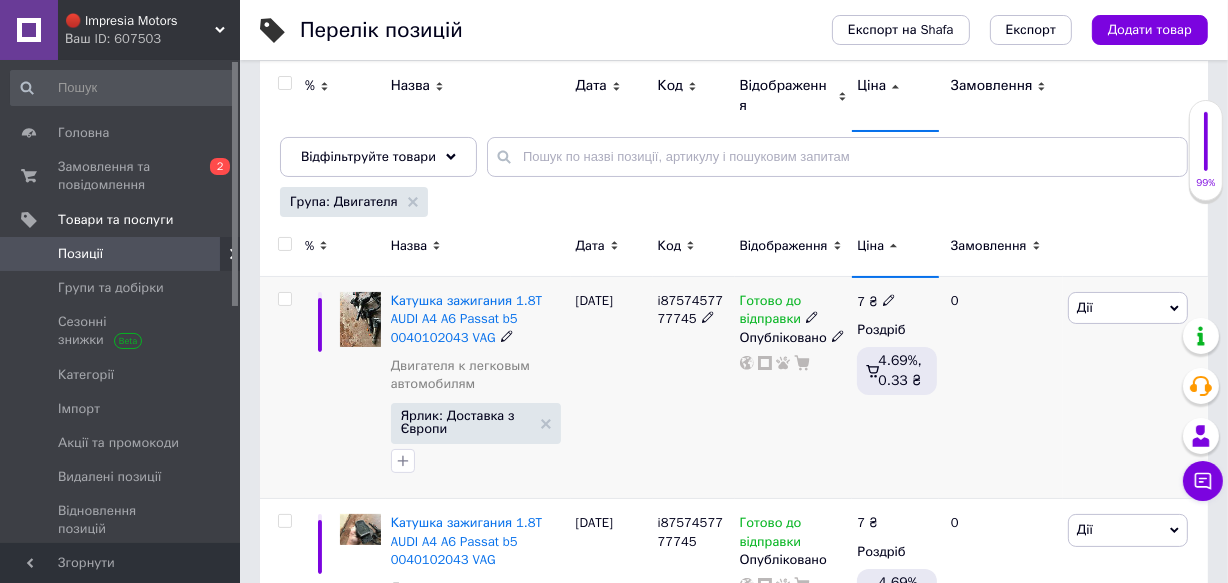 scroll, scrollTop: 272, scrollLeft: 0, axis: vertical 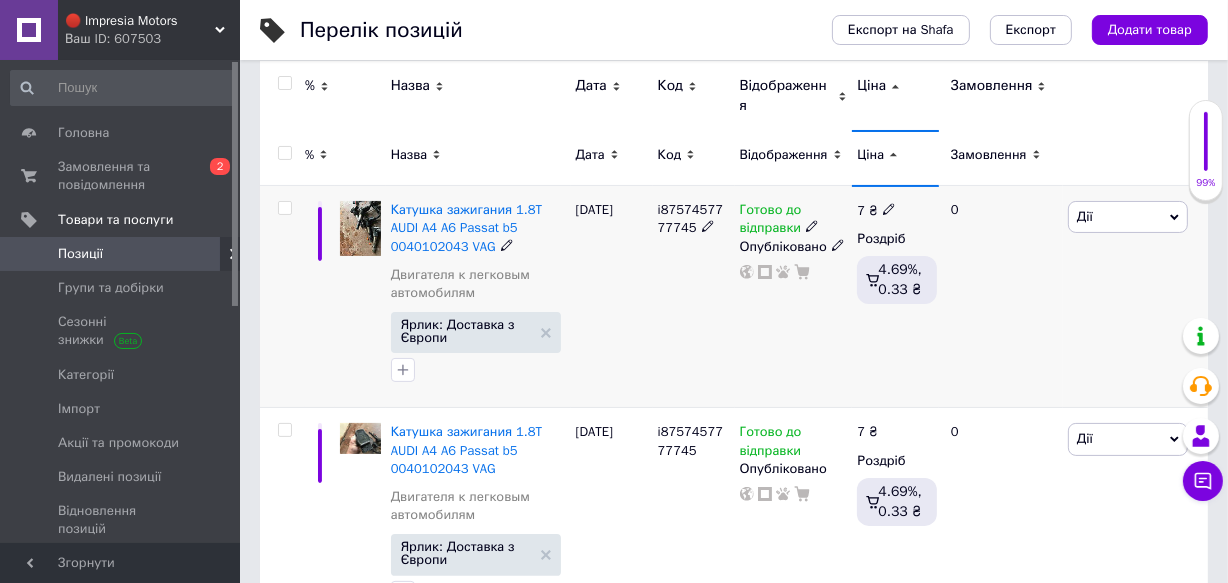 click 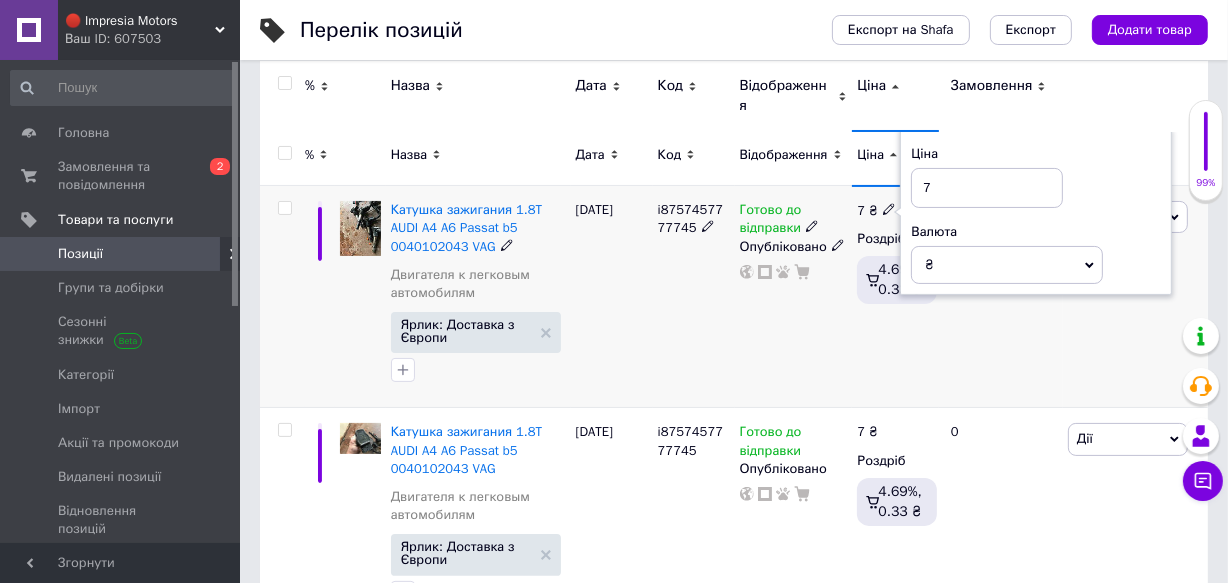 click on "7" at bounding box center (987, 188) 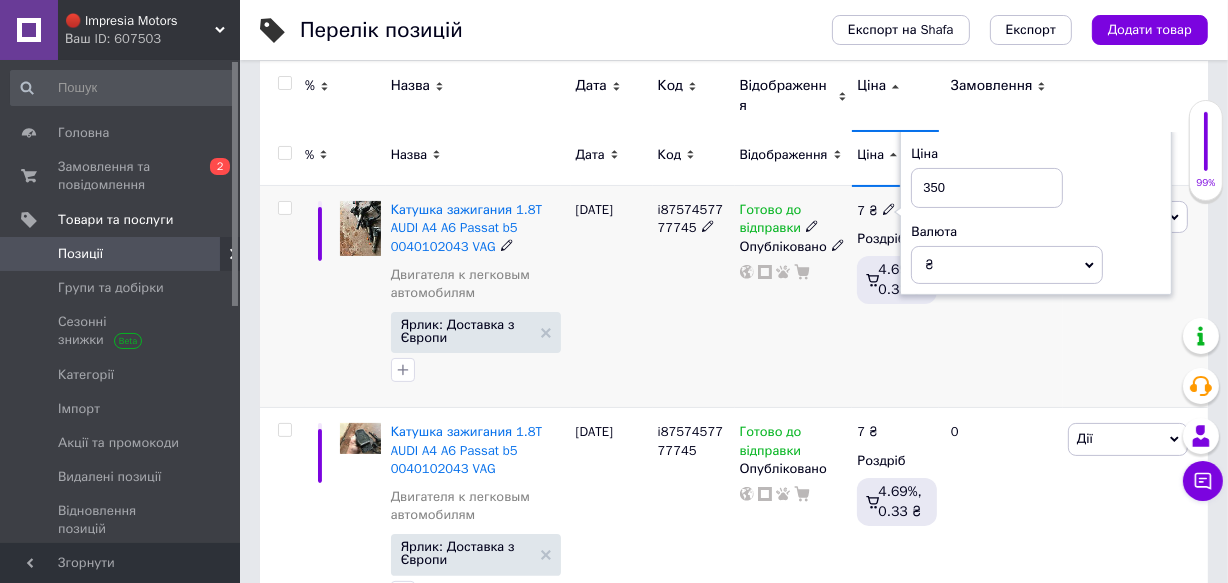 type on "350" 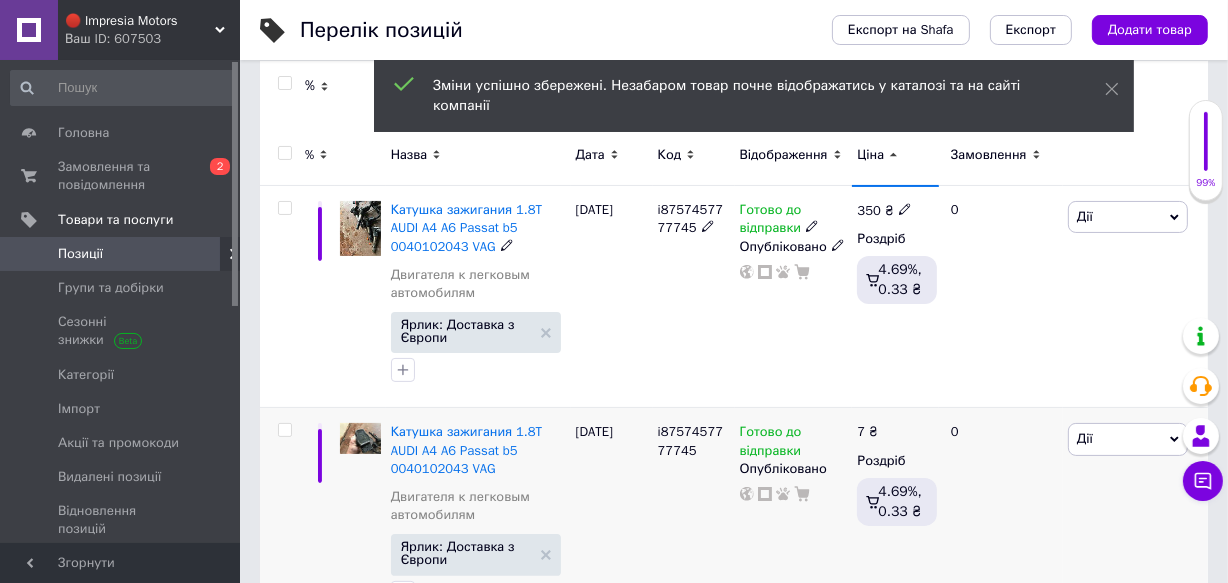 scroll, scrollTop: 363, scrollLeft: 0, axis: vertical 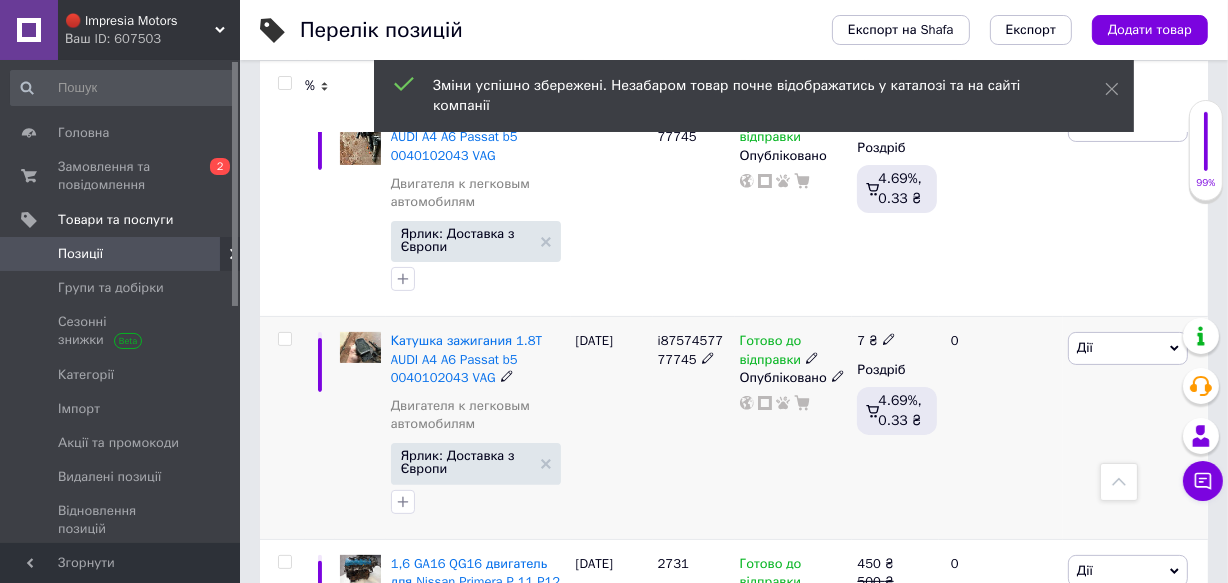 click 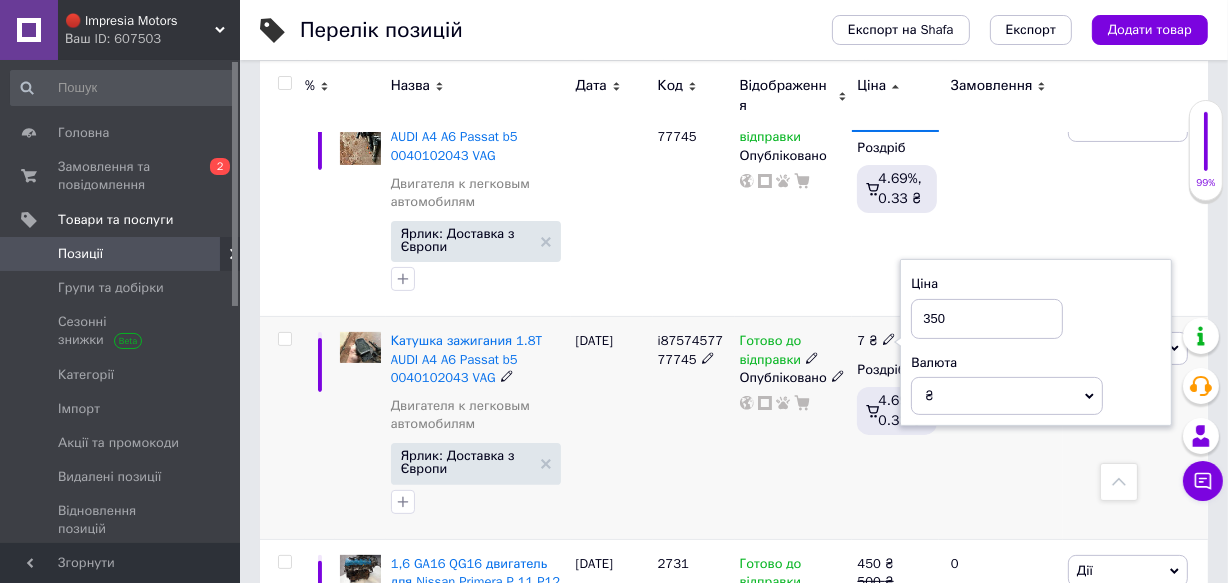 type on "350" 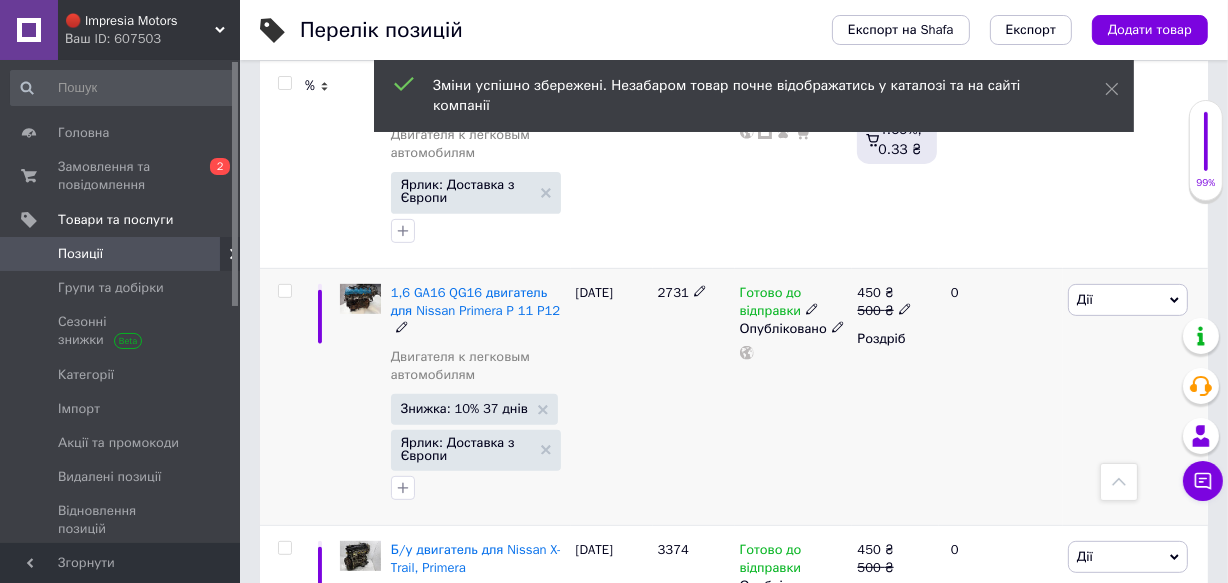scroll, scrollTop: 636, scrollLeft: 0, axis: vertical 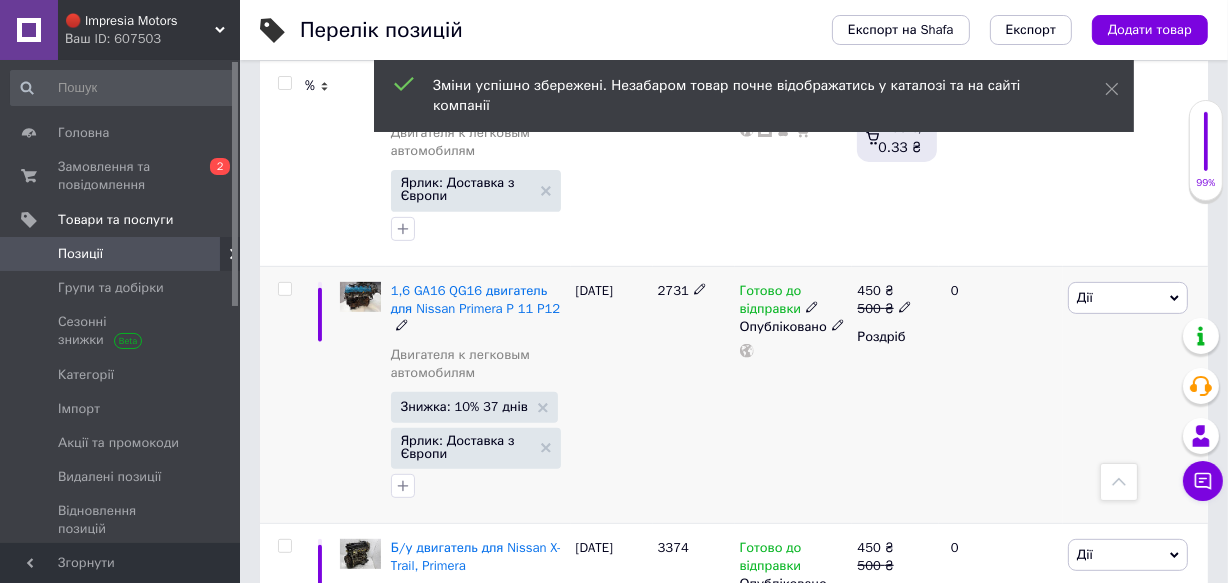 click 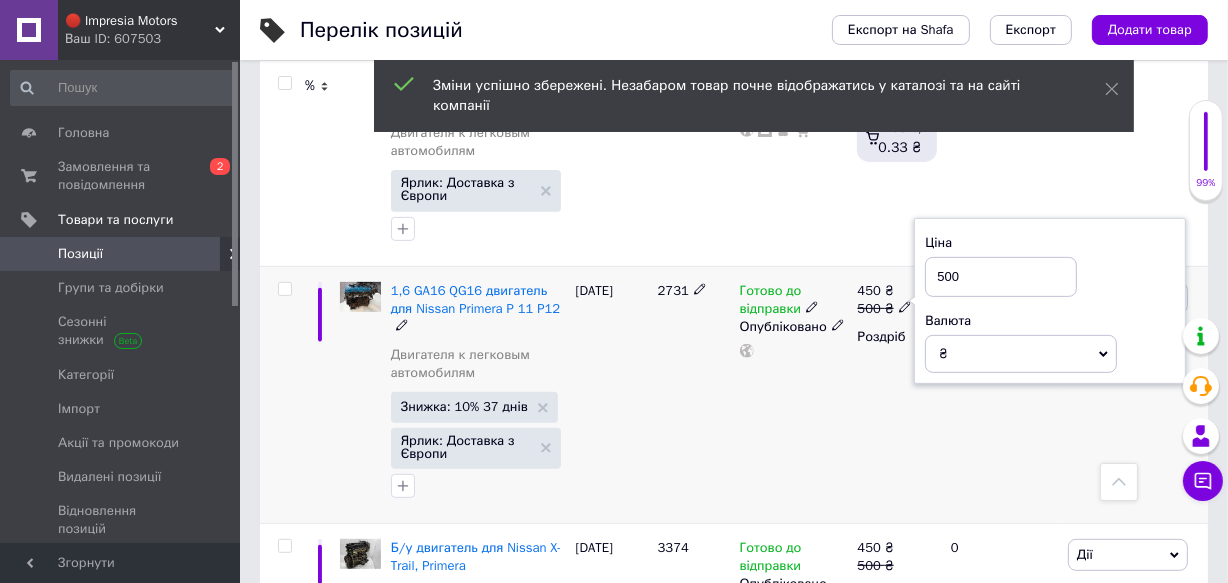 click 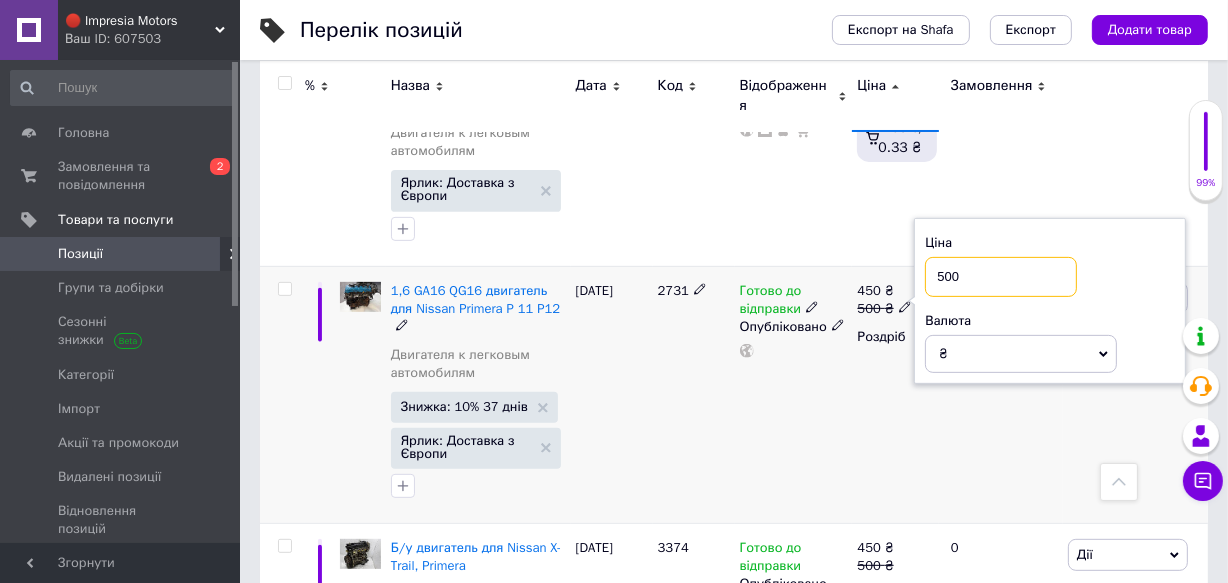 click on "500" at bounding box center [1001, 277] 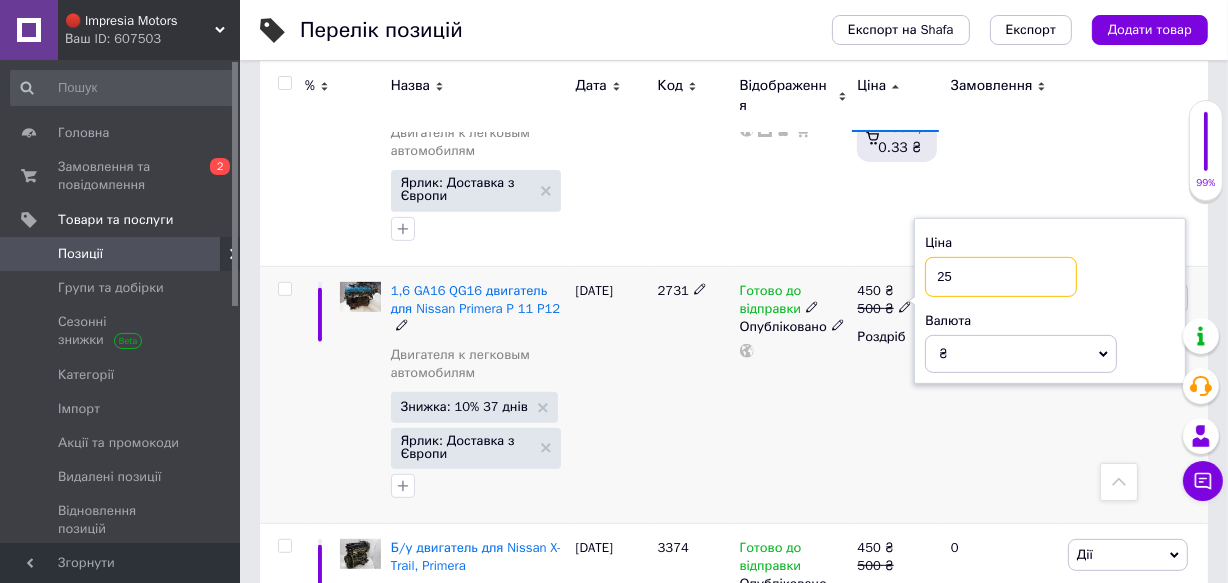type on "2" 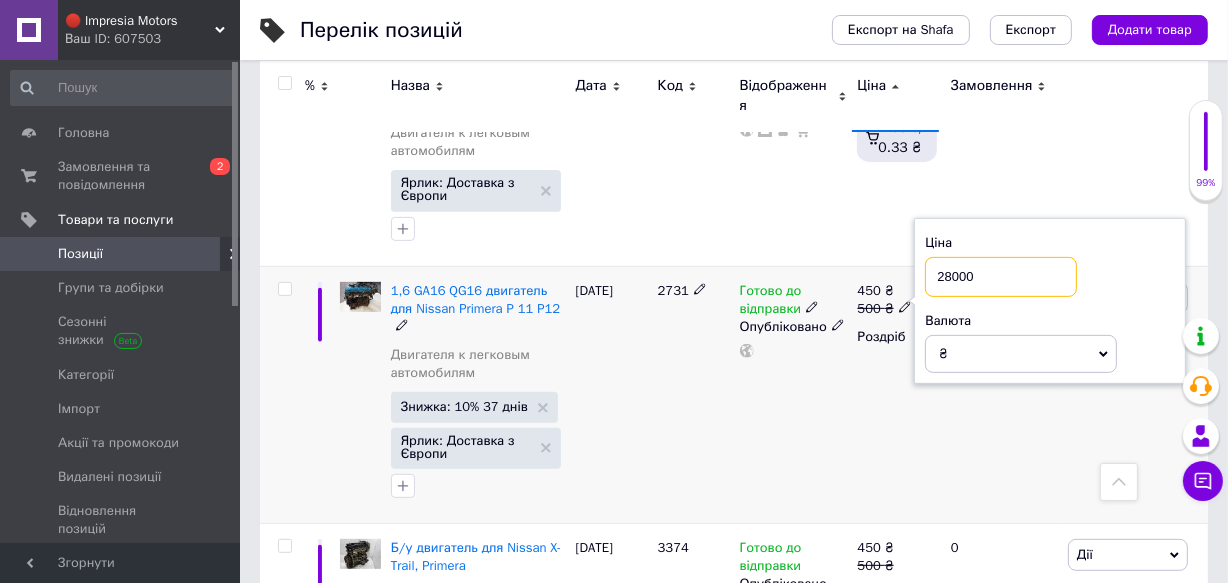 type on "28000" 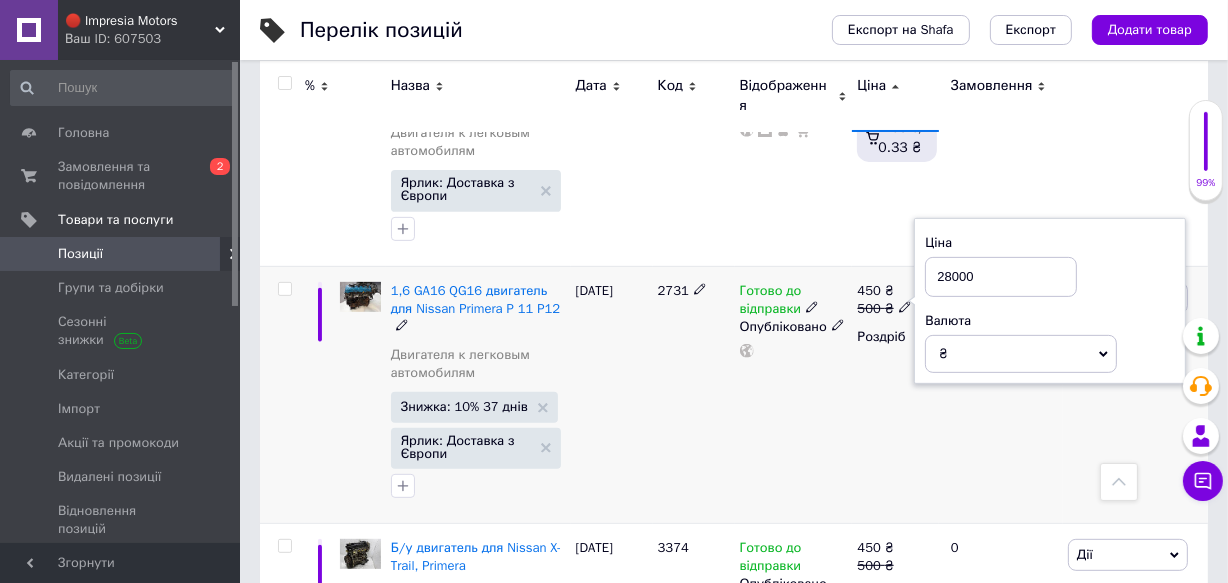 click on "0" at bounding box center [1001, 394] 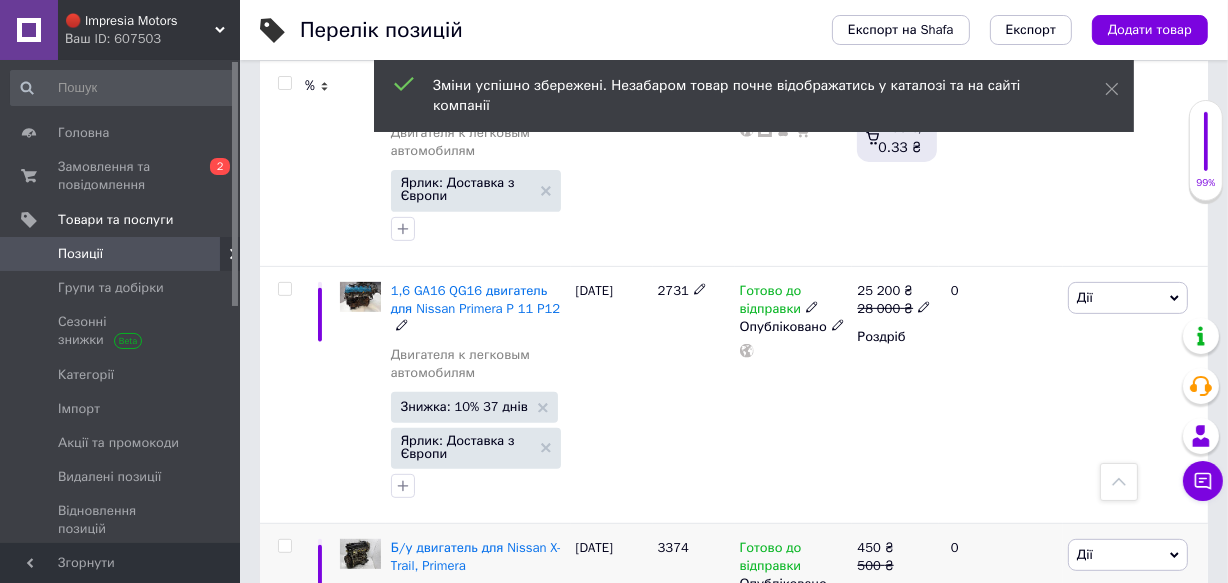 scroll, scrollTop: 818, scrollLeft: 0, axis: vertical 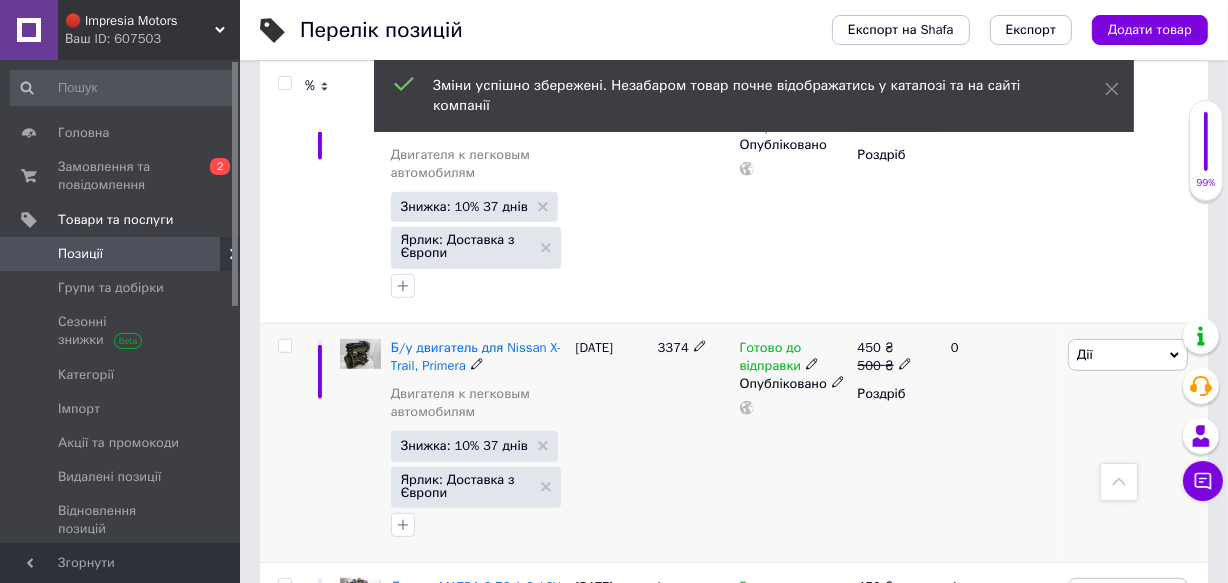 click 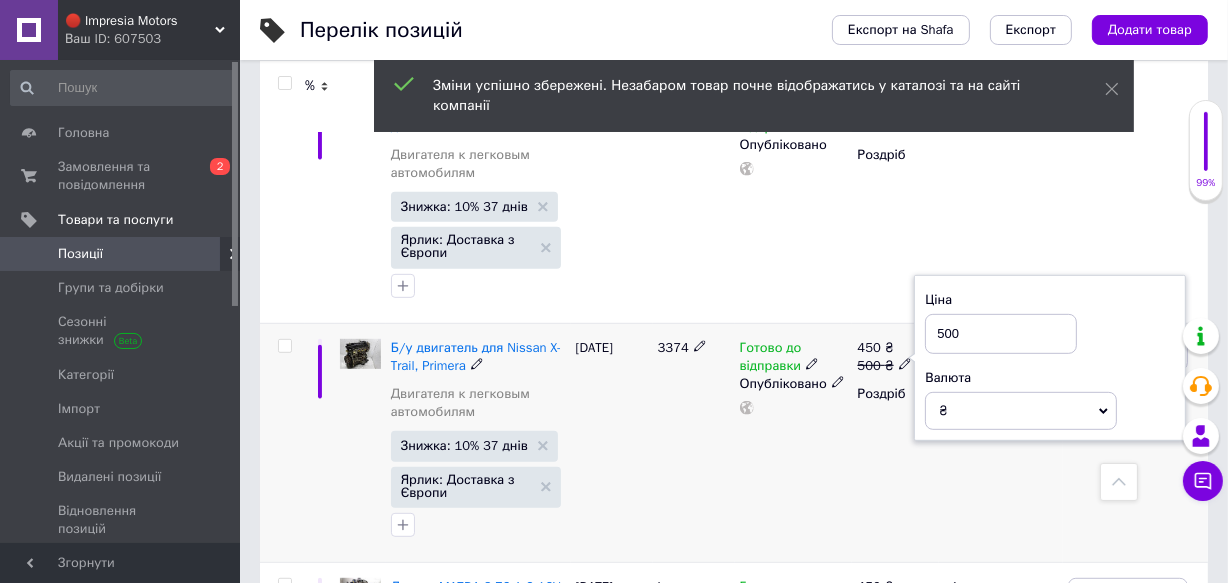 click on "500" at bounding box center [1001, 334] 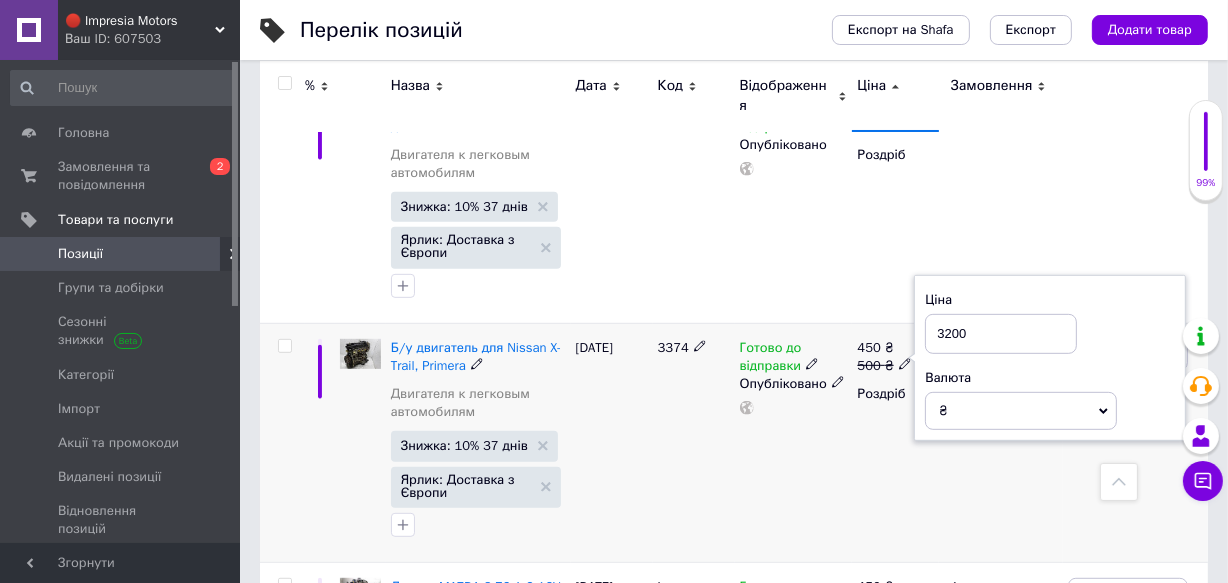 type on "3200" 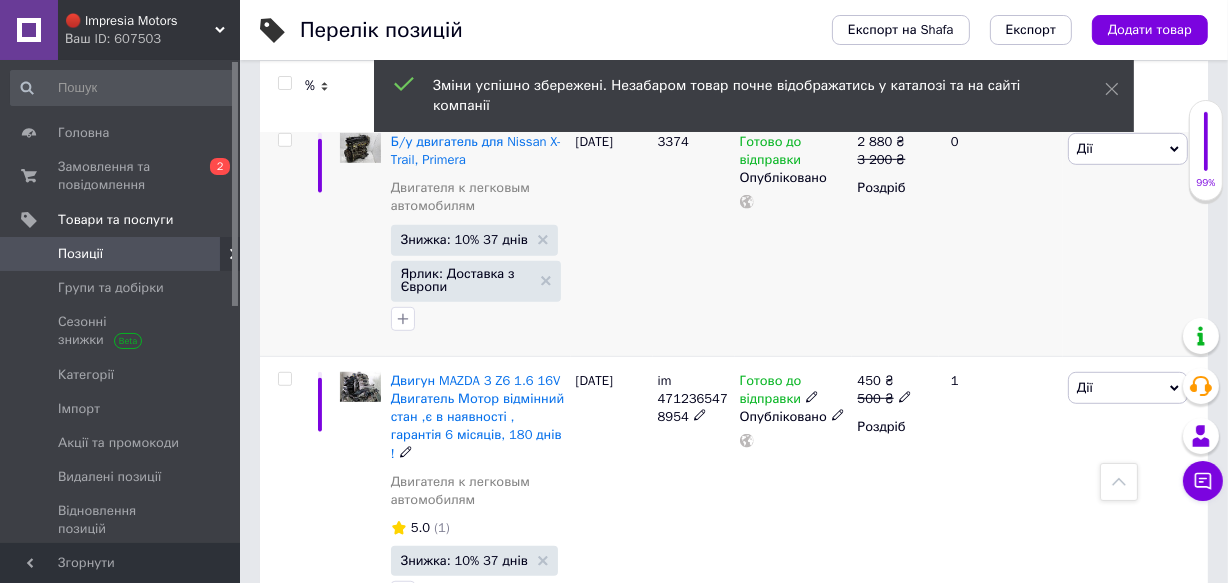 scroll, scrollTop: 1090, scrollLeft: 0, axis: vertical 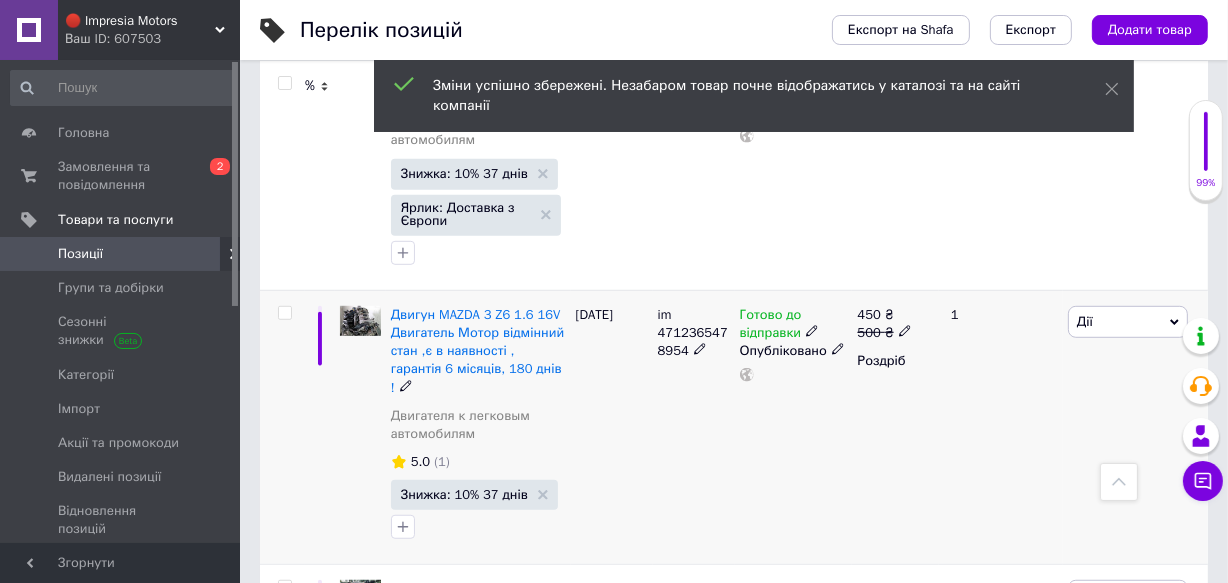click 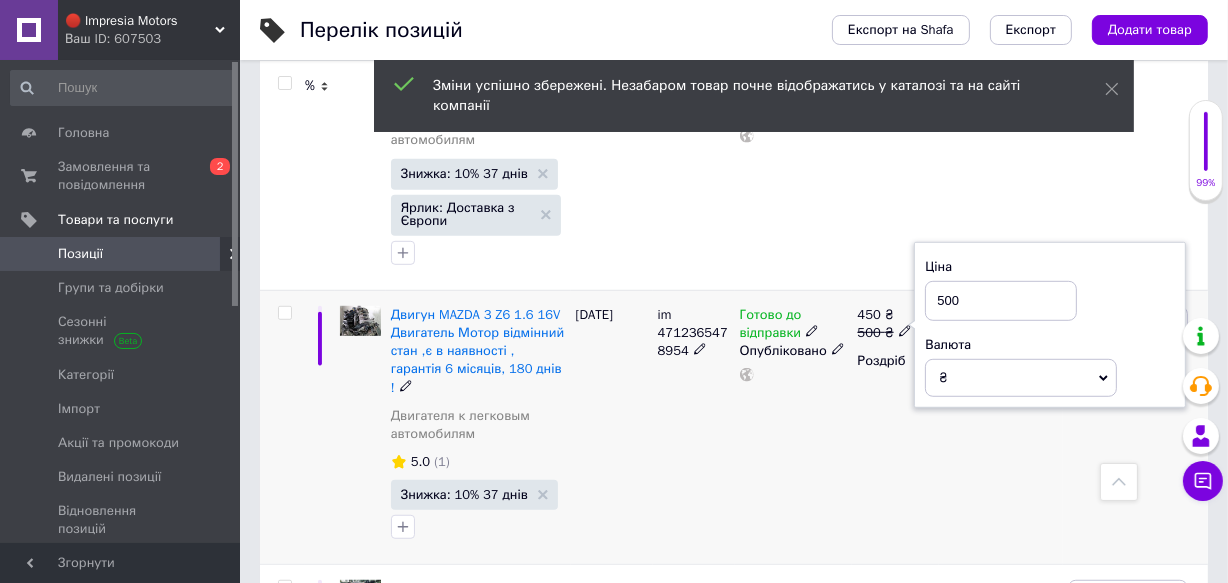 click on "500" at bounding box center [1001, 301] 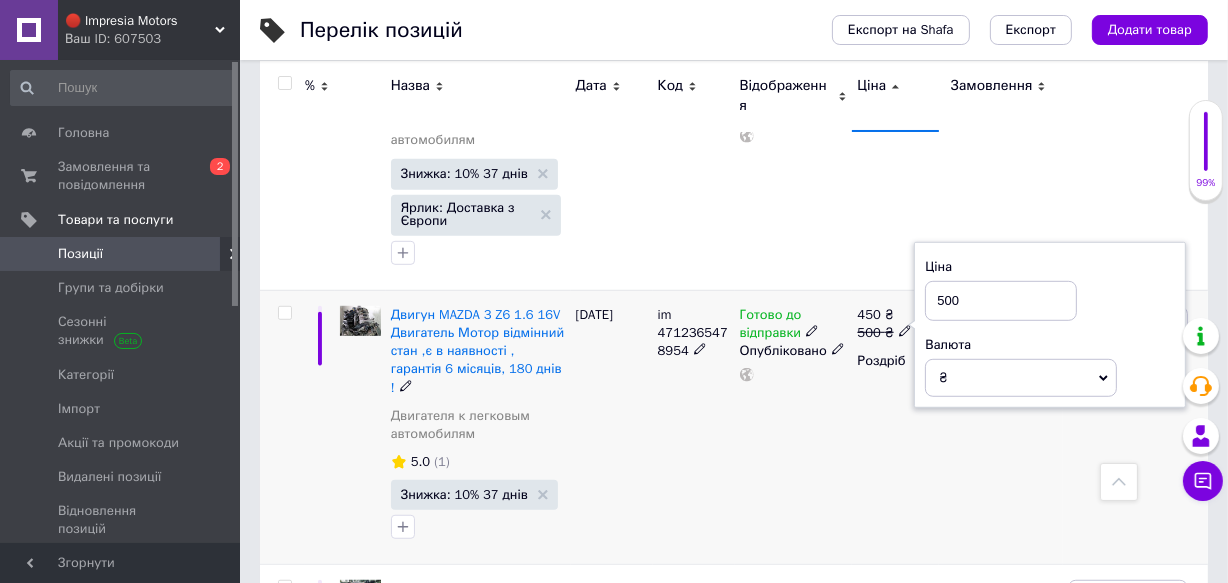 click on "500" at bounding box center [1001, 301] 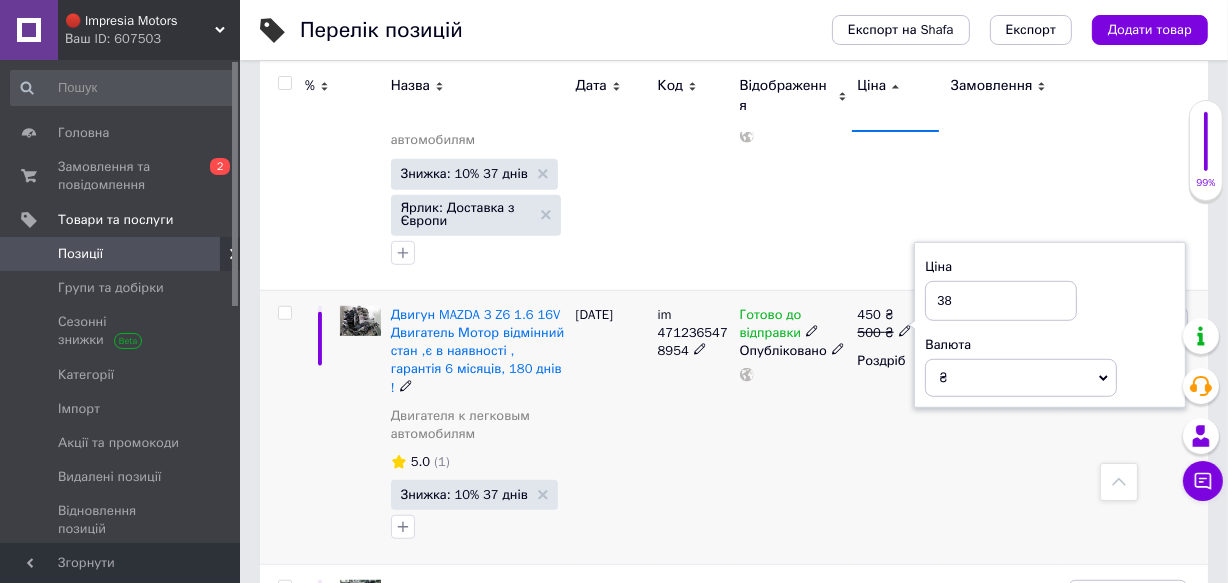 type on "3" 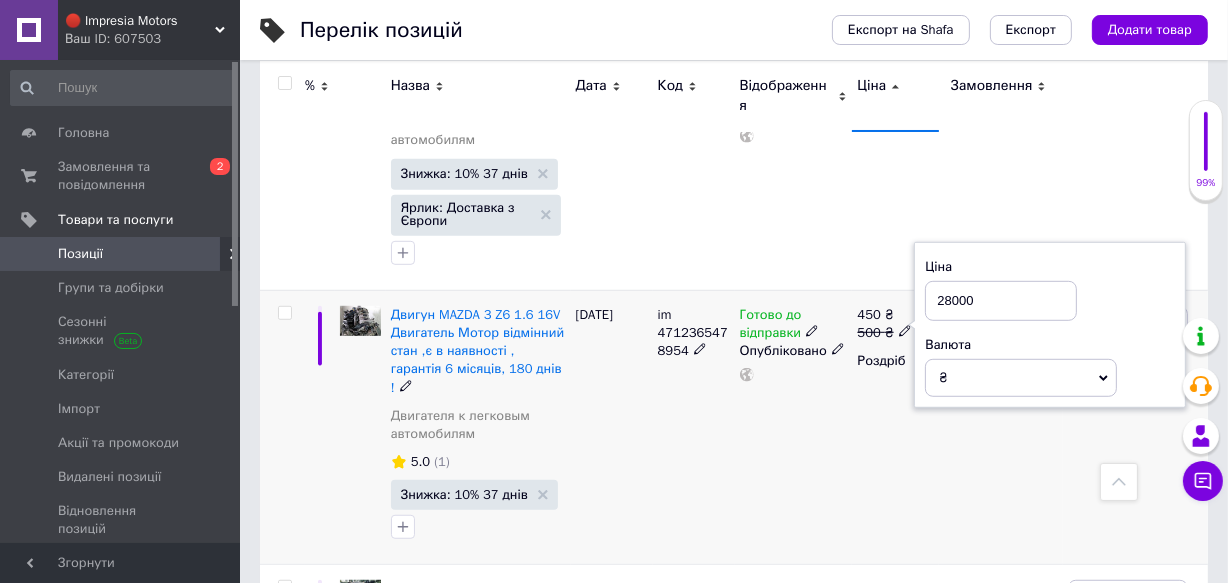 type on "28000" 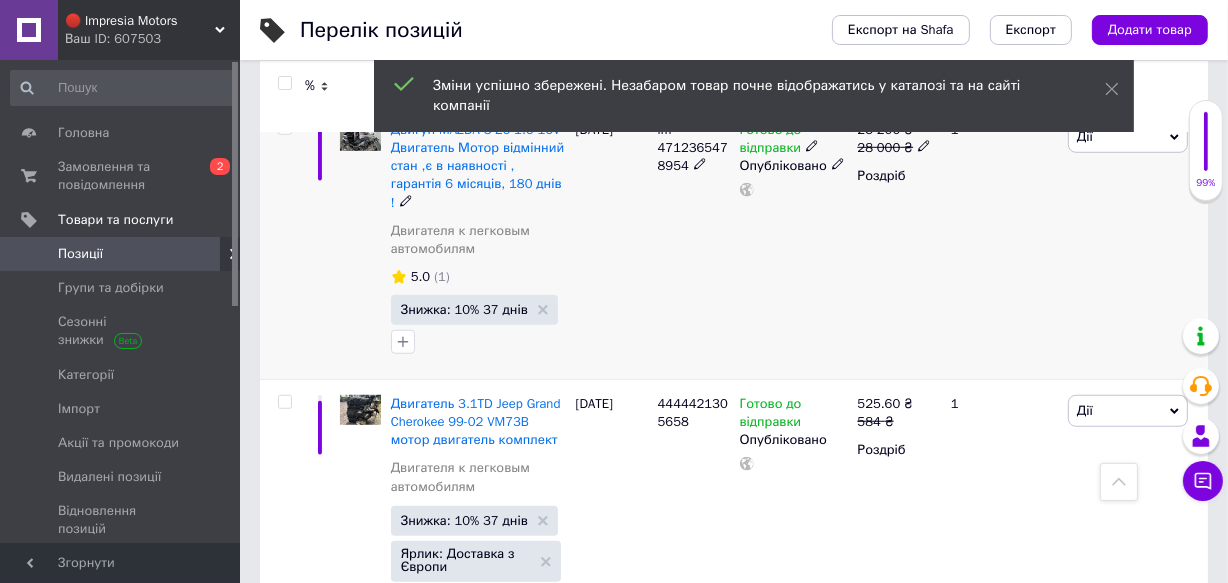 scroll, scrollTop: 1363, scrollLeft: 0, axis: vertical 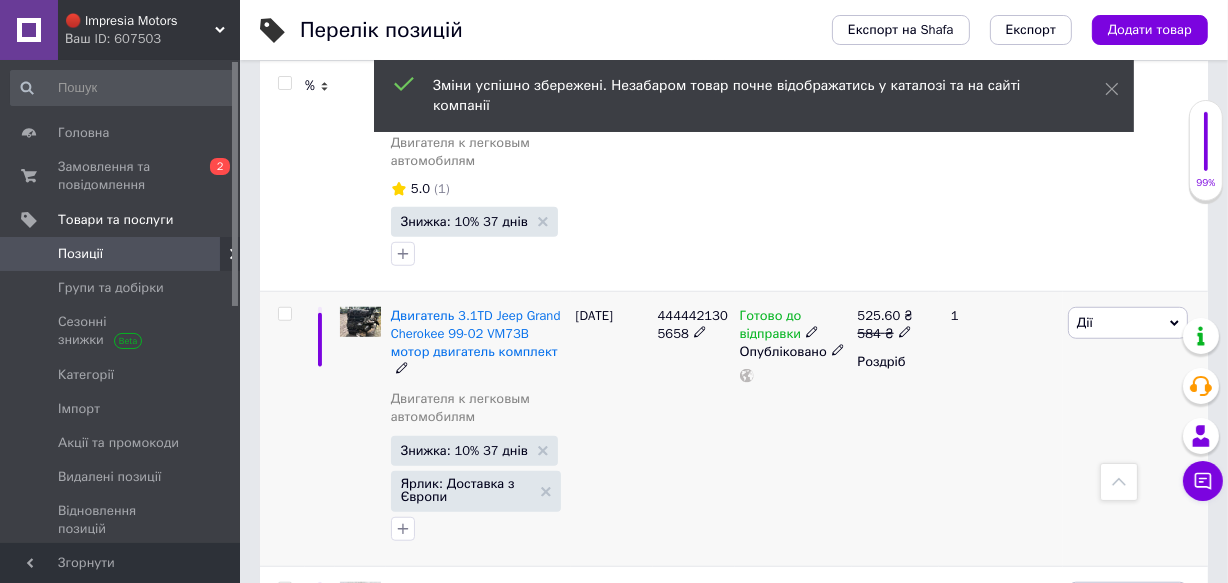 click 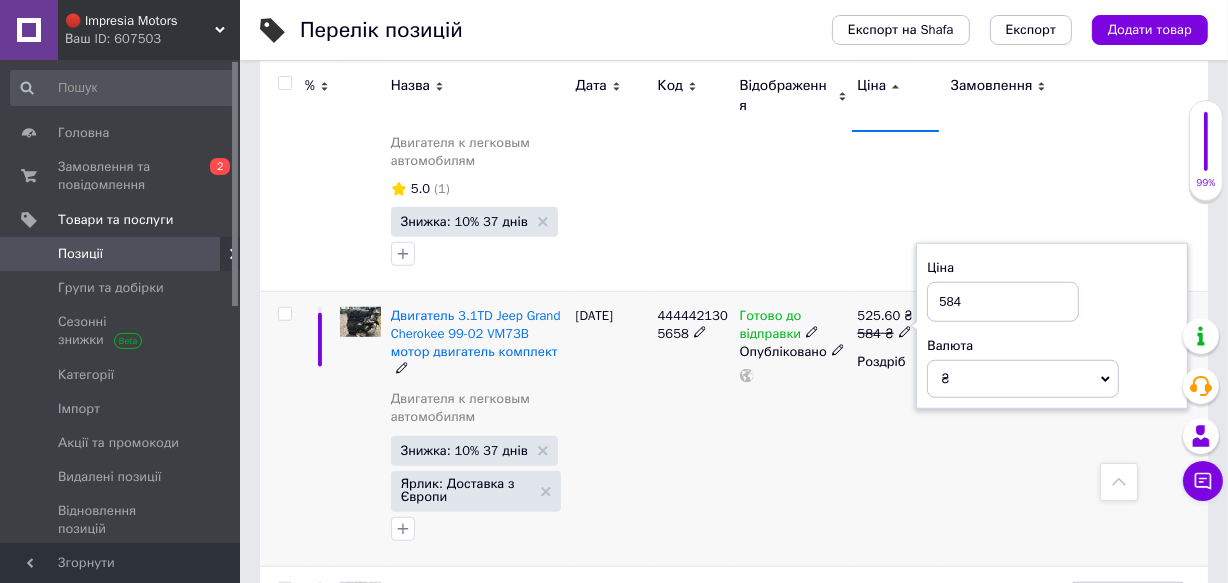 click on "584" at bounding box center (1003, 302) 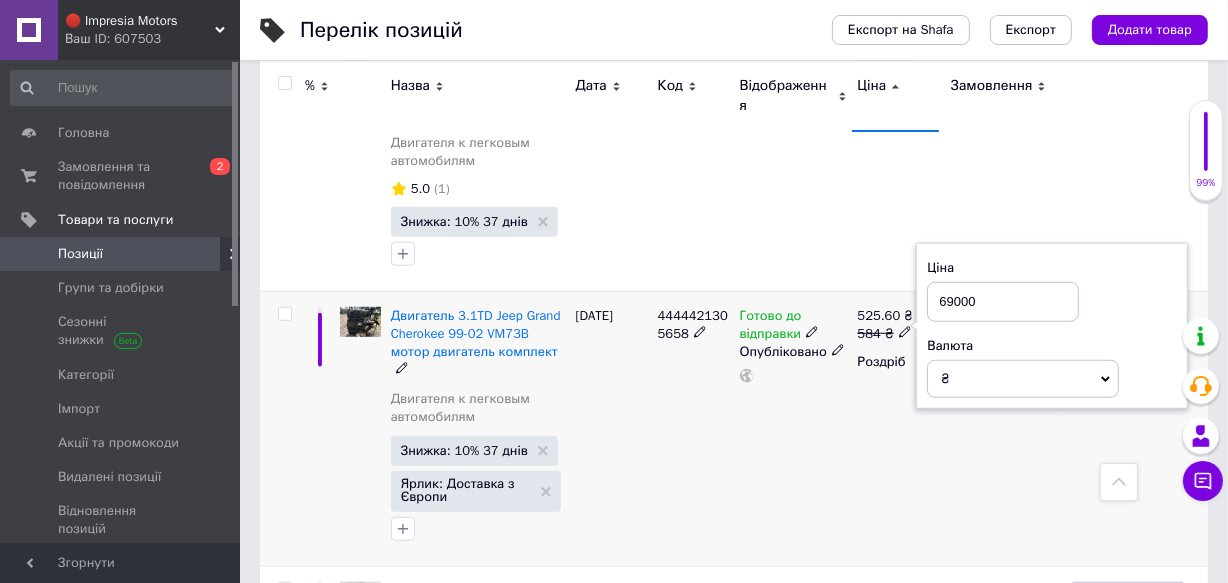type on "69000" 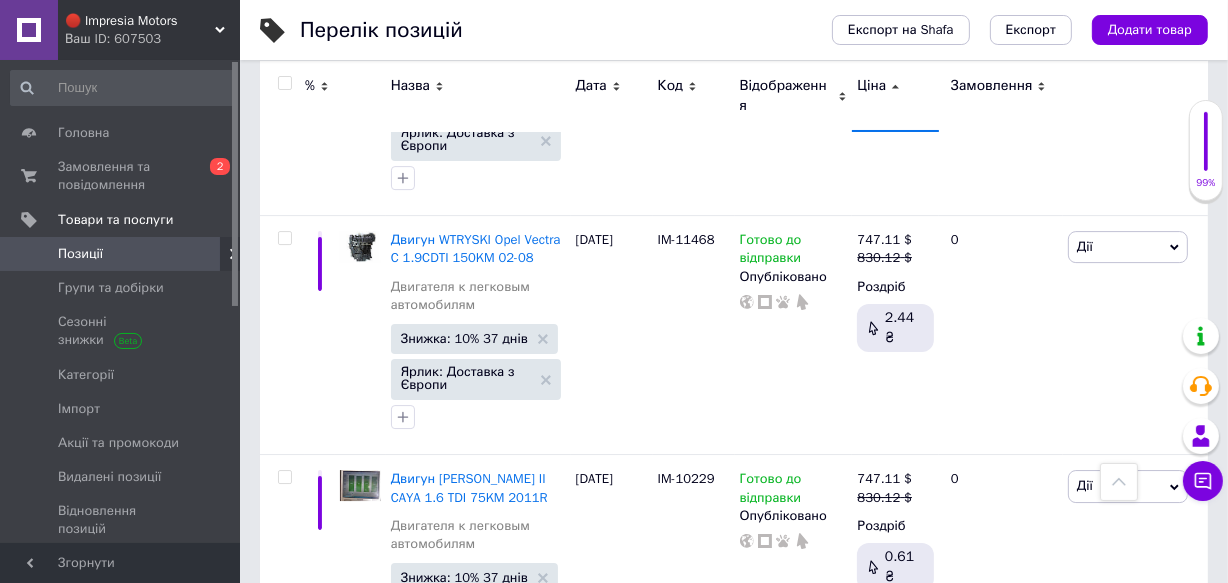 scroll, scrollTop: 18882, scrollLeft: 0, axis: vertical 